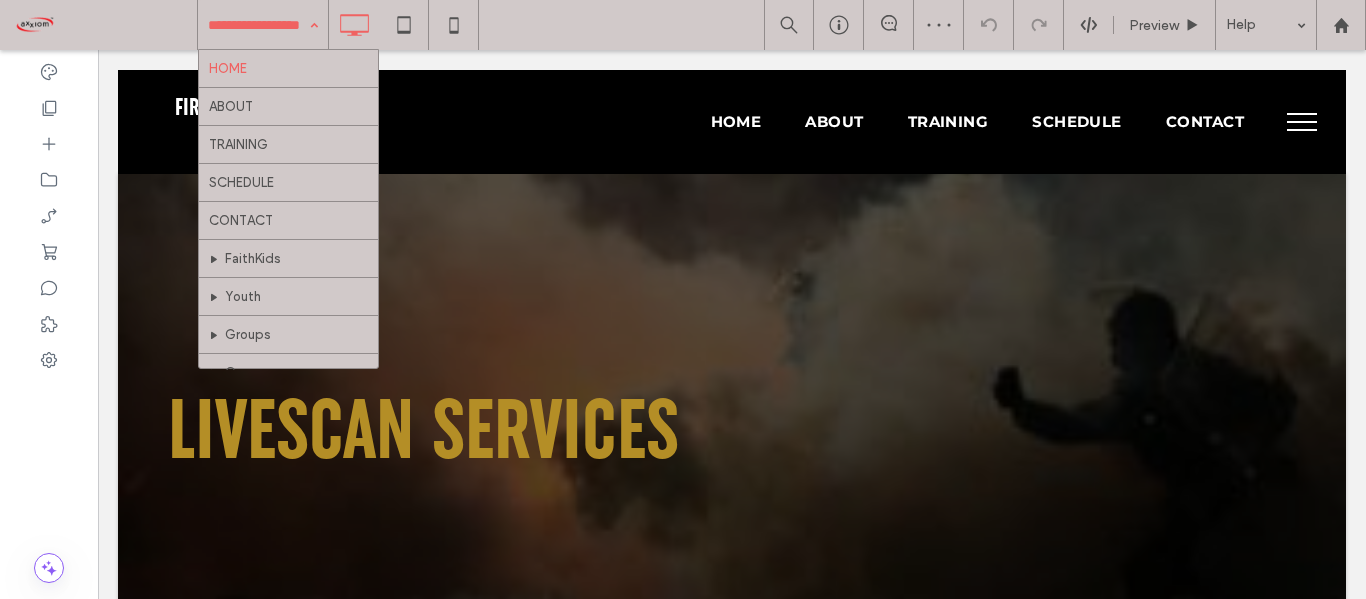 scroll, scrollTop: 1245, scrollLeft: 0, axis: vertical 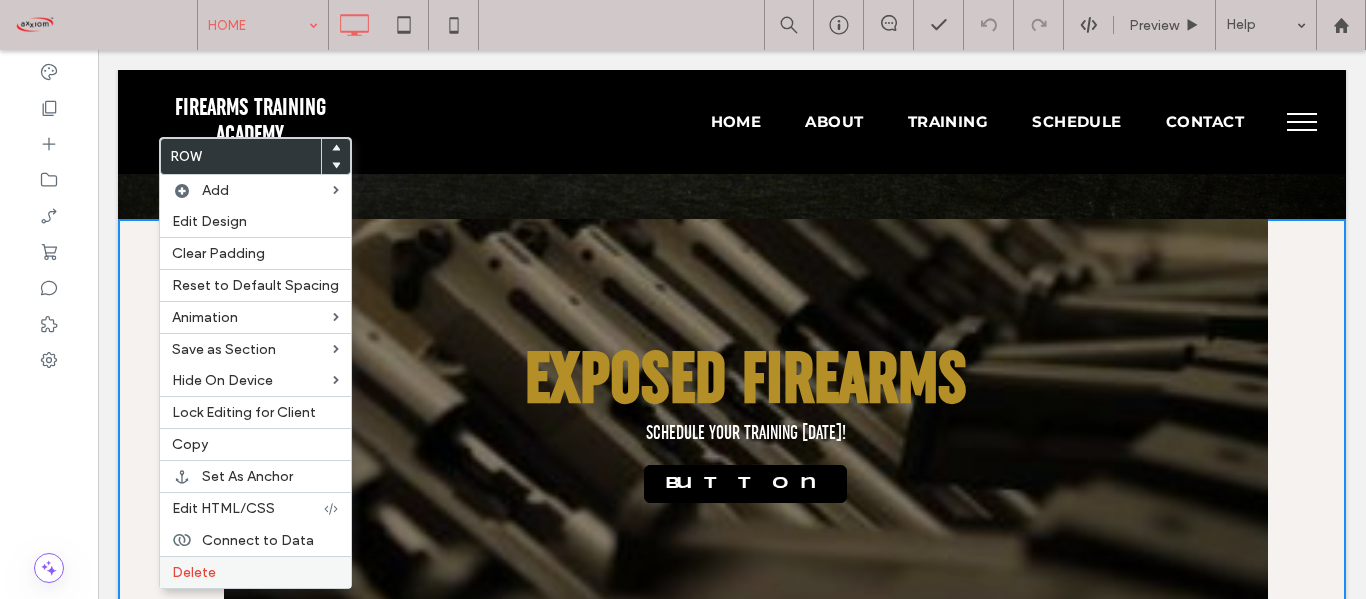 click on "Delete" at bounding box center (255, 572) 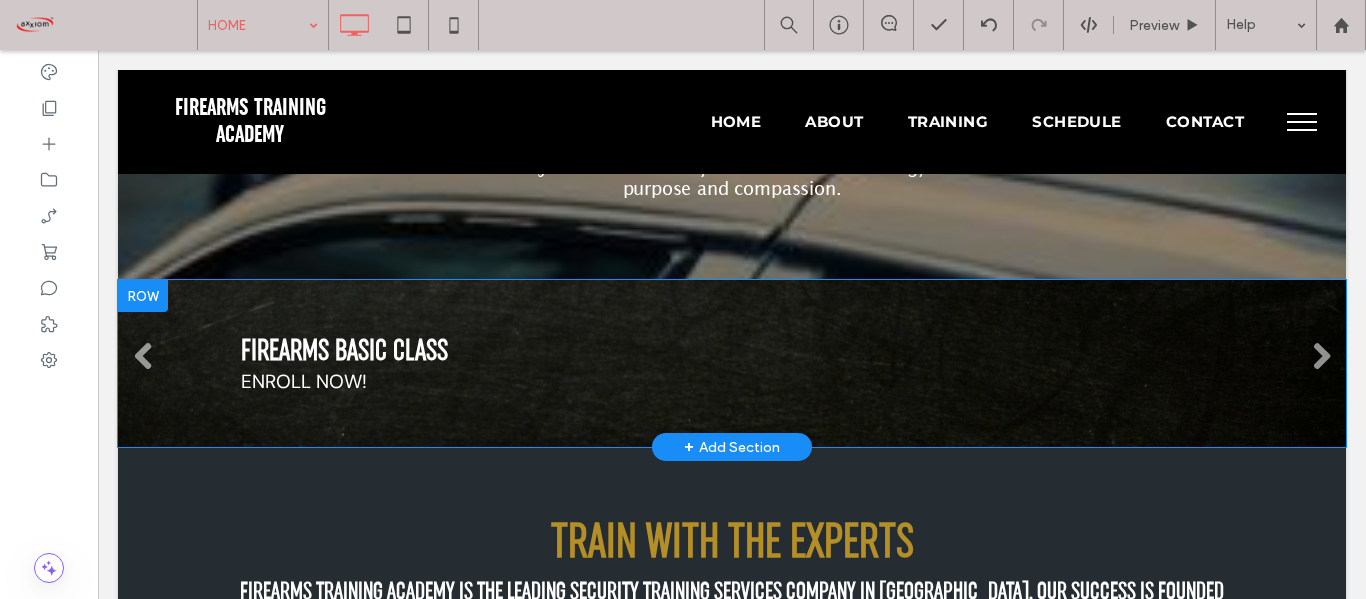 scroll, scrollTop: 579, scrollLeft: 0, axis: vertical 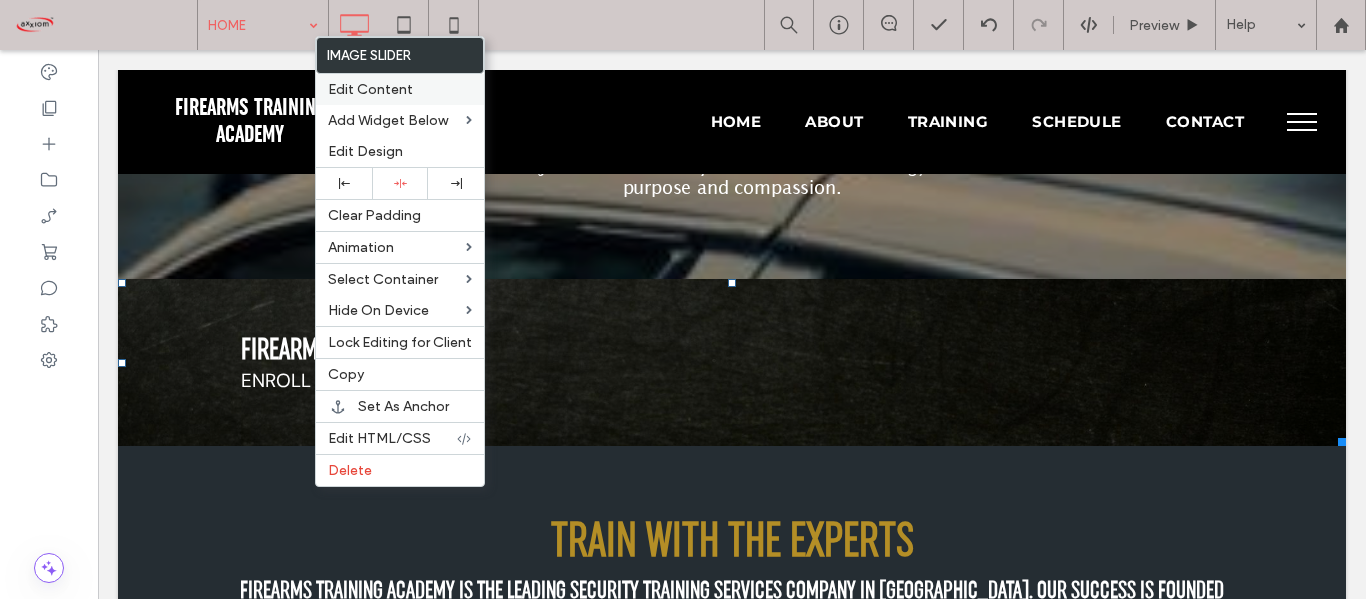 click on "Edit Content" at bounding box center (400, 89) 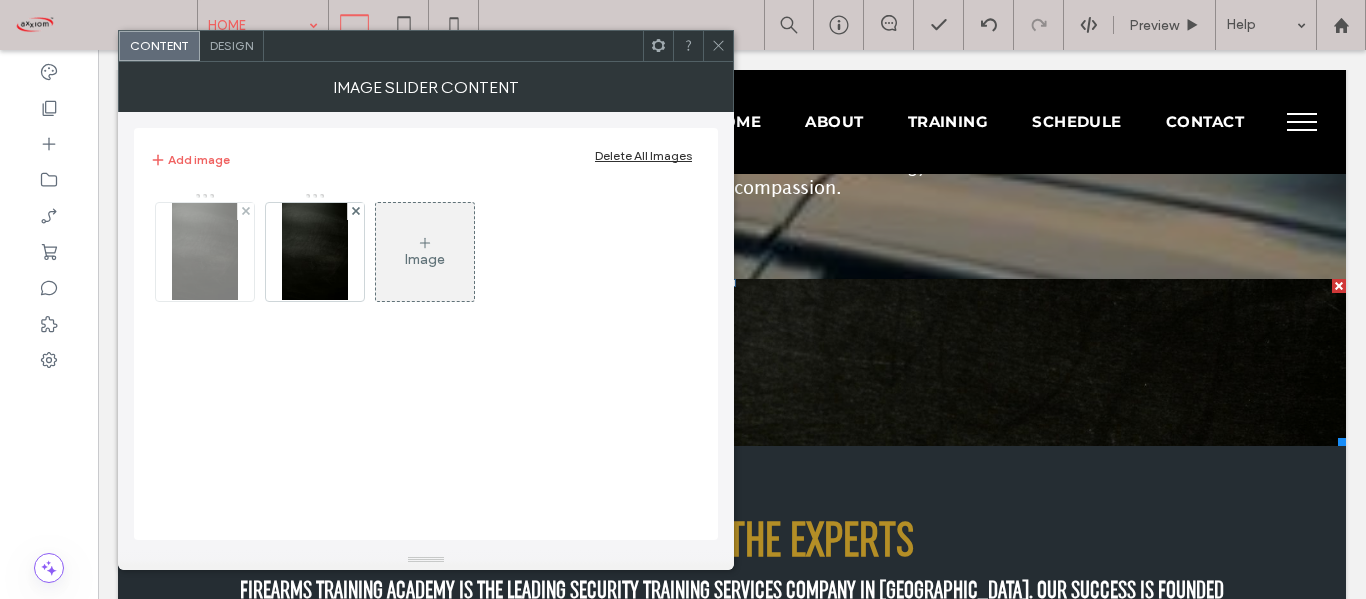 click at bounding box center [204, 252] 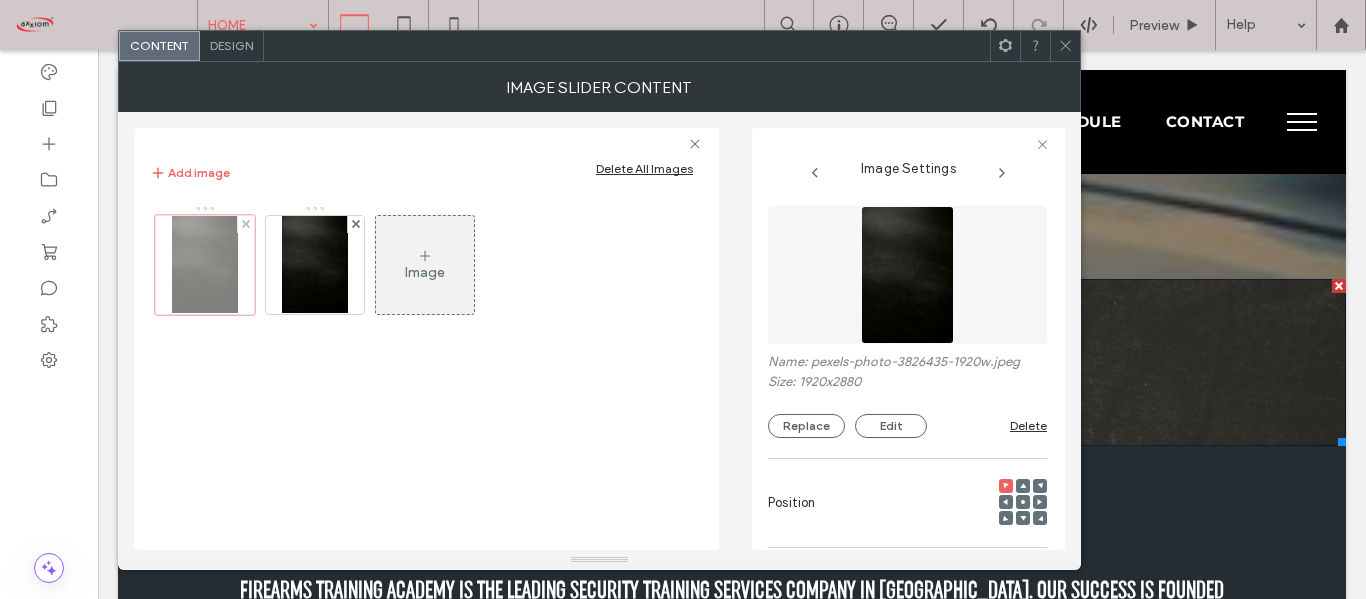 scroll, scrollTop: 0, scrollLeft: 37, axis: horizontal 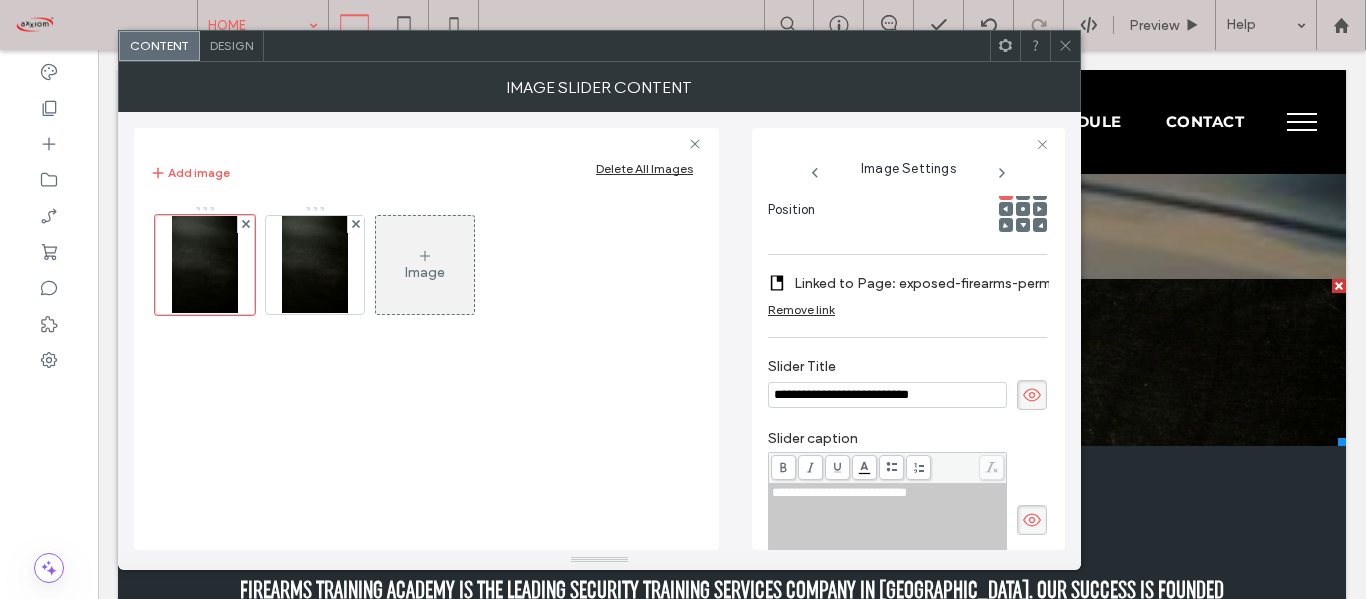 click at bounding box center (1065, 46) 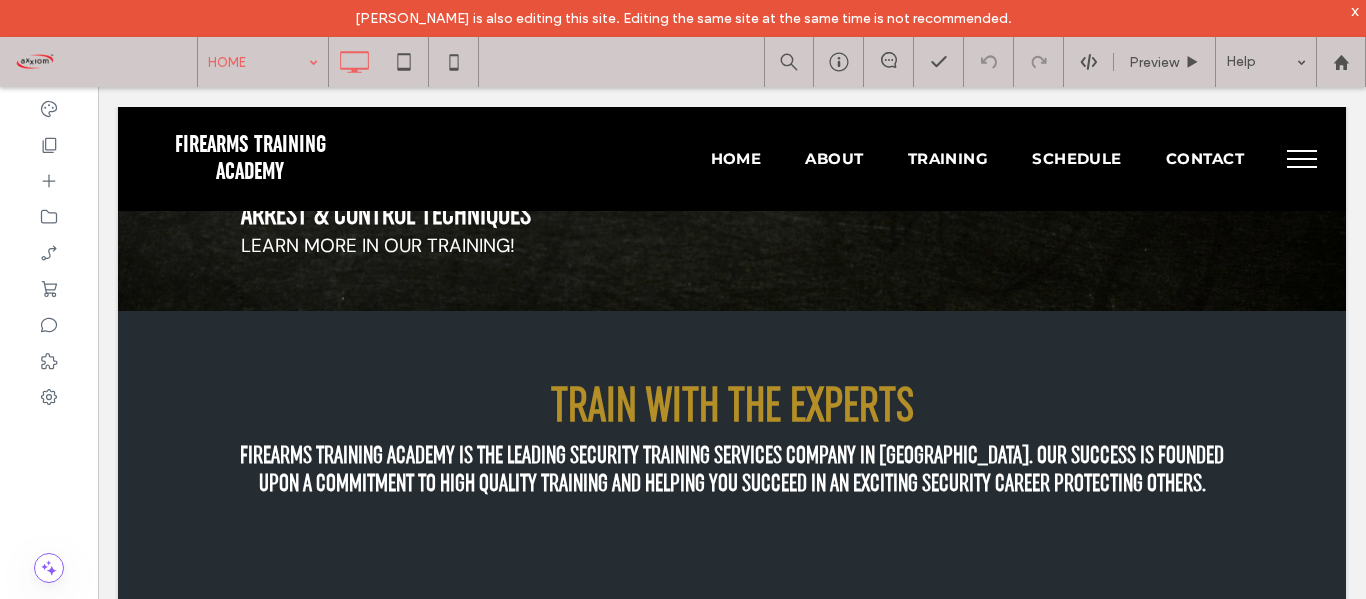 scroll, scrollTop: 750, scrollLeft: 0, axis: vertical 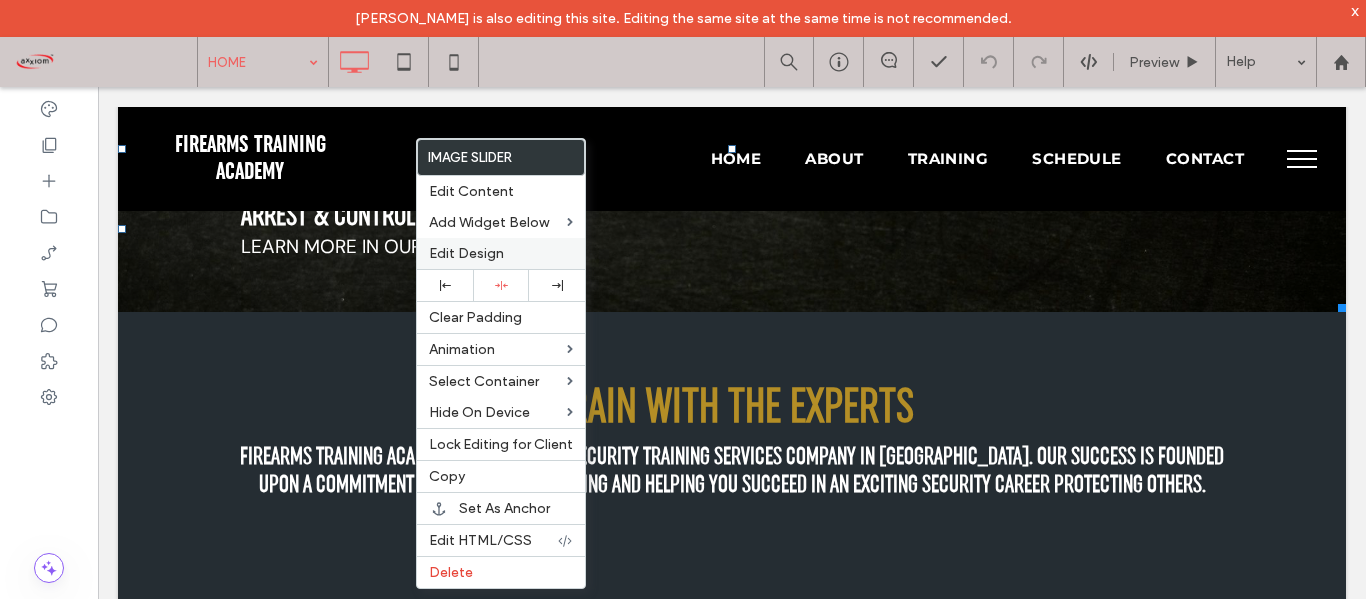 click on "Edit Design" at bounding box center (466, 253) 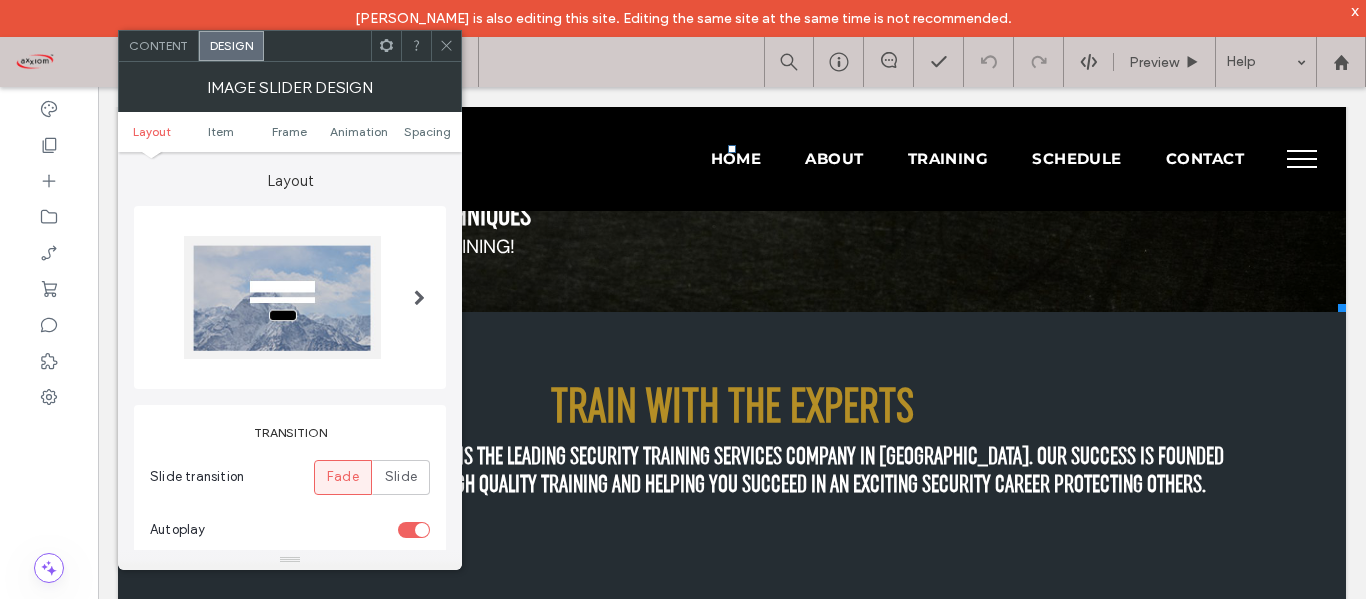 click on "Image Slider Design" at bounding box center [290, 87] 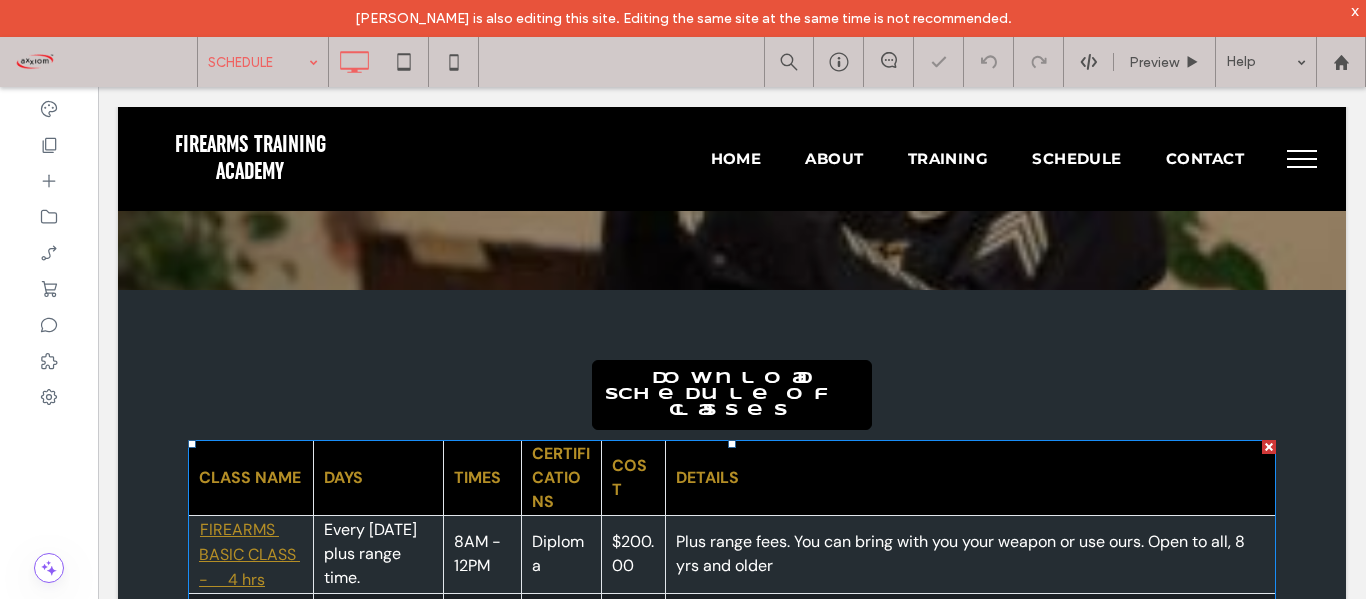 scroll, scrollTop: 498, scrollLeft: 0, axis: vertical 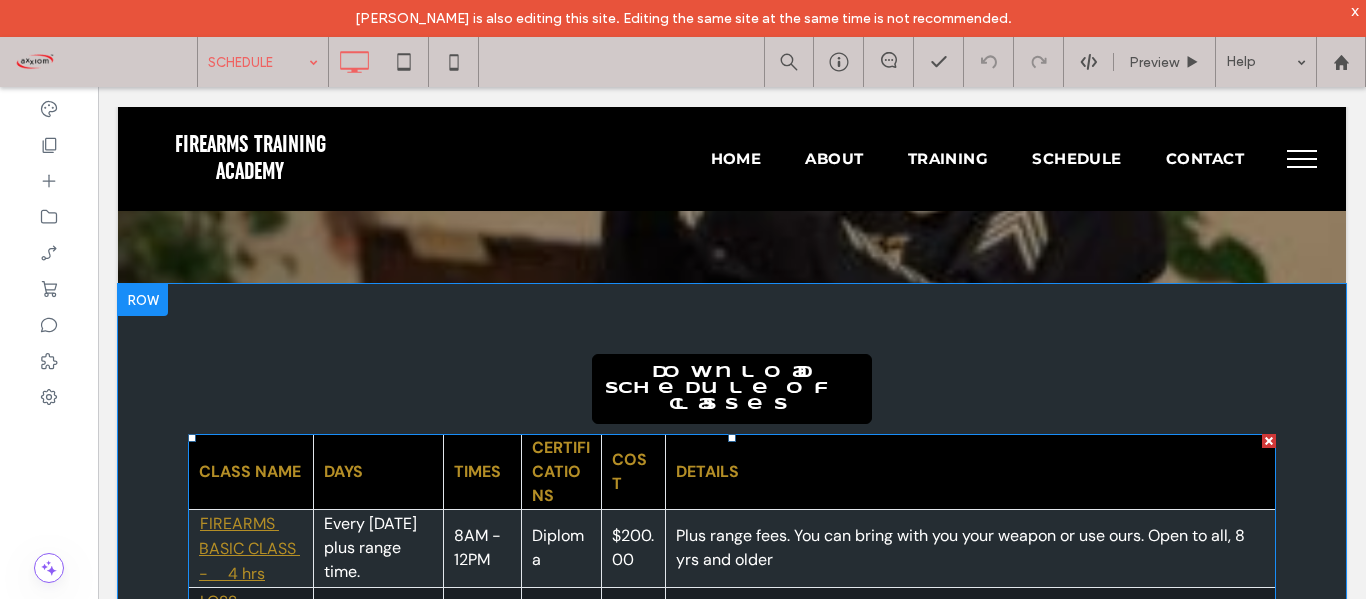 click on "FIREARMS BASIC CLASS -     4 hrs" at bounding box center (249, 548) 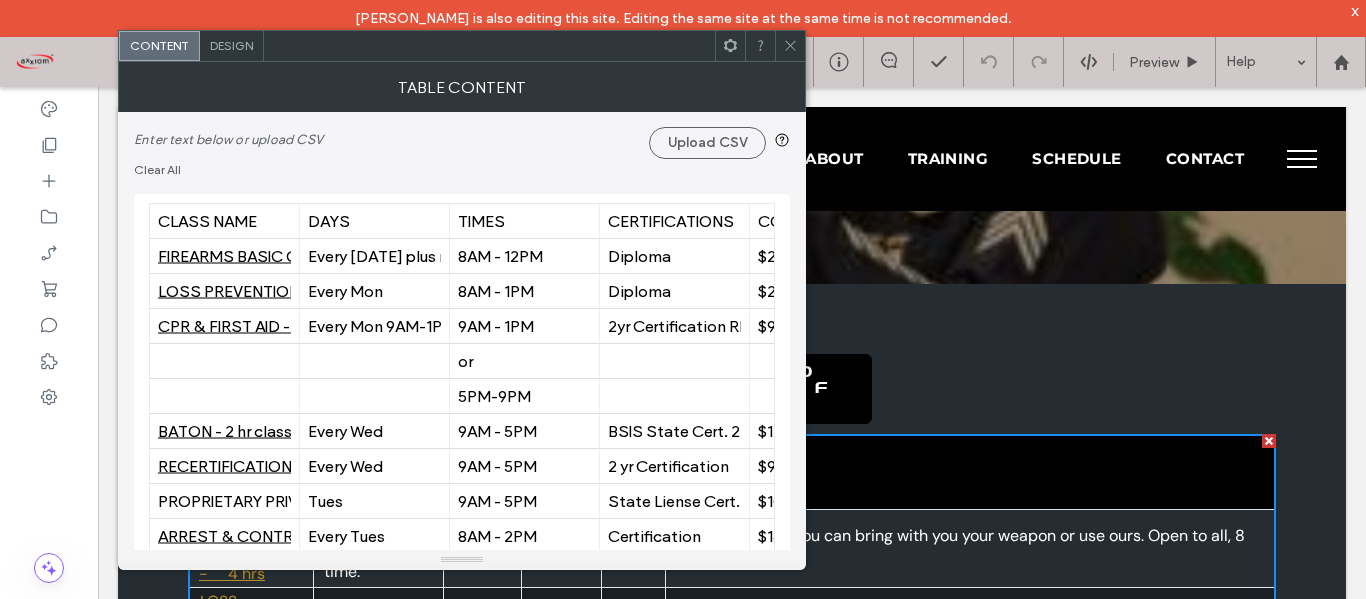 click on "Table Content" at bounding box center (462, 87) 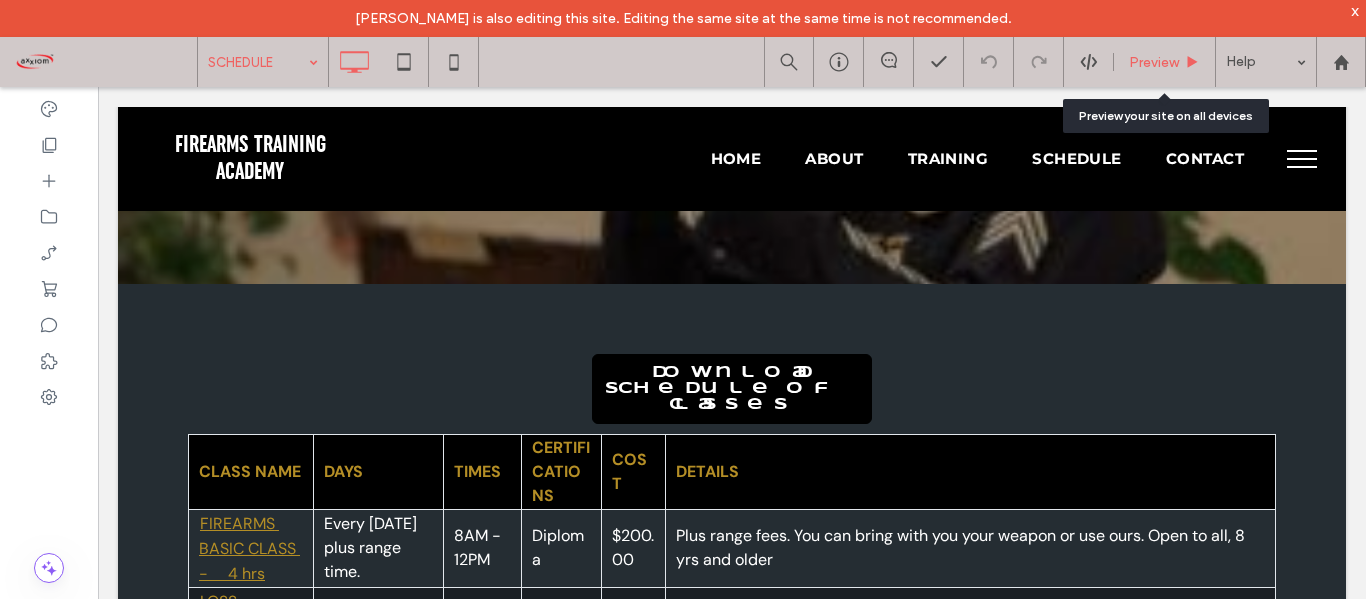 click on "Preview" at bounding box center [1154, 62] 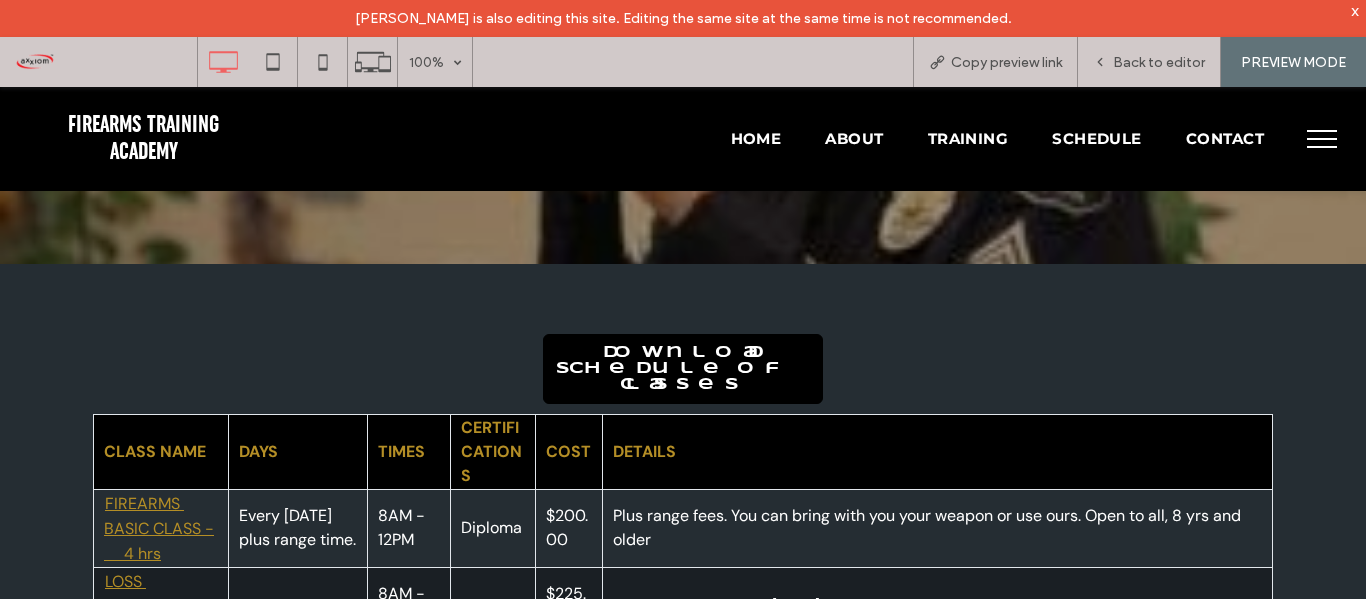 click on "FIREARMS BASIC CLASS -     4 hrs" at bounding box center [159, 528] 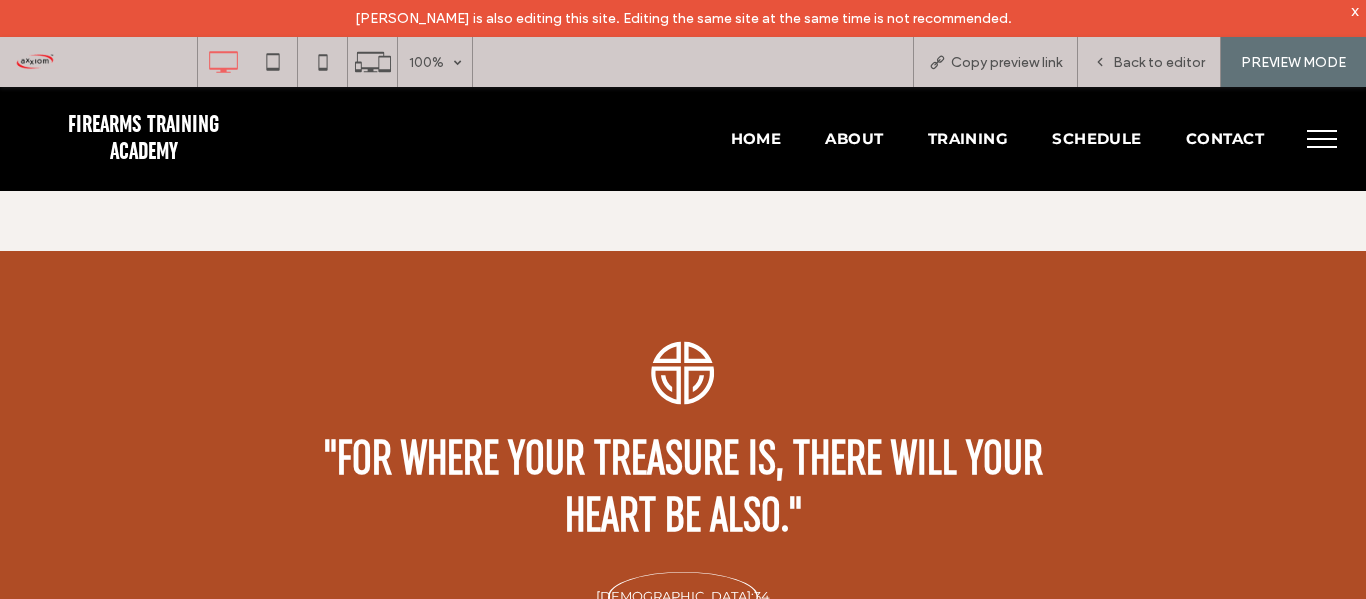 scroll, scrollTop: 2880, scrollLeft: 0, axis: vertical 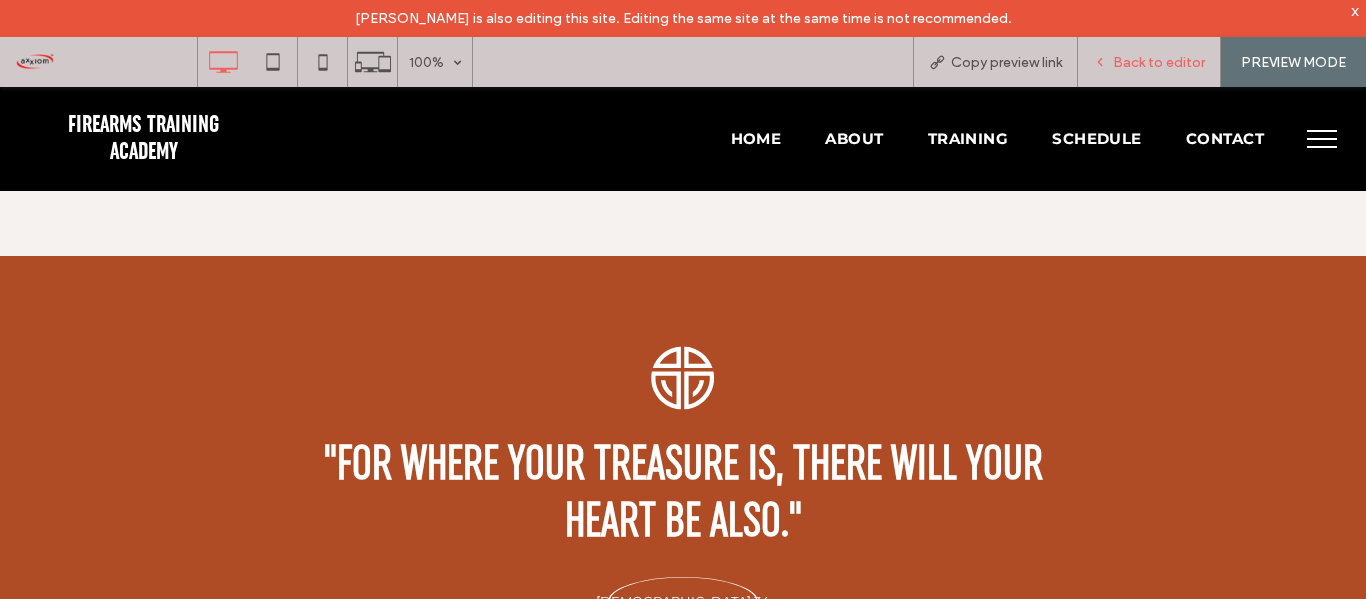 click on "Back to editor" at bounding box center (1149, 62) 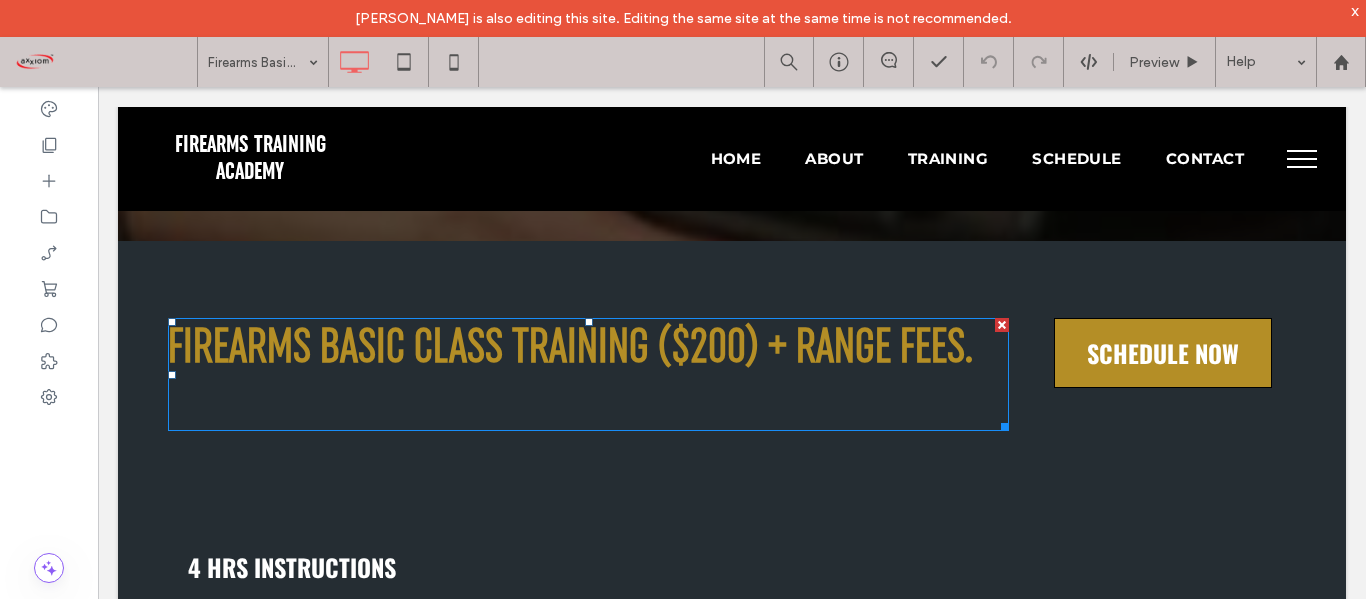 scroll, scrollTop: 367, scrollLeft: 0, axis: vertical 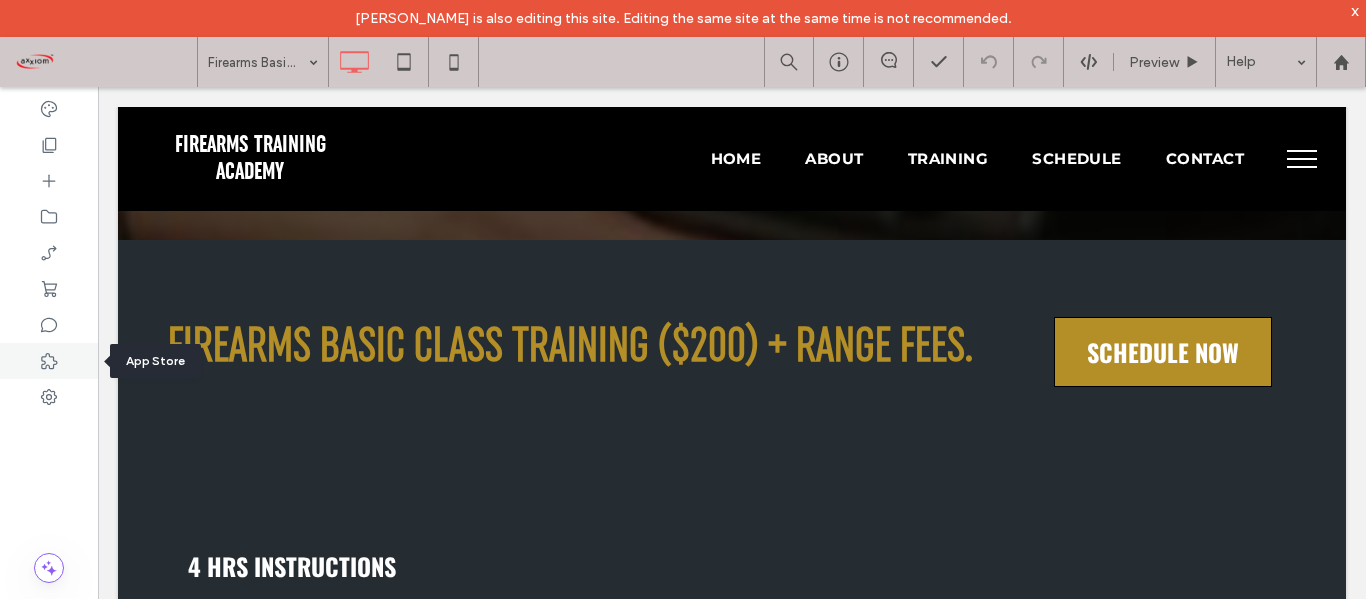 click 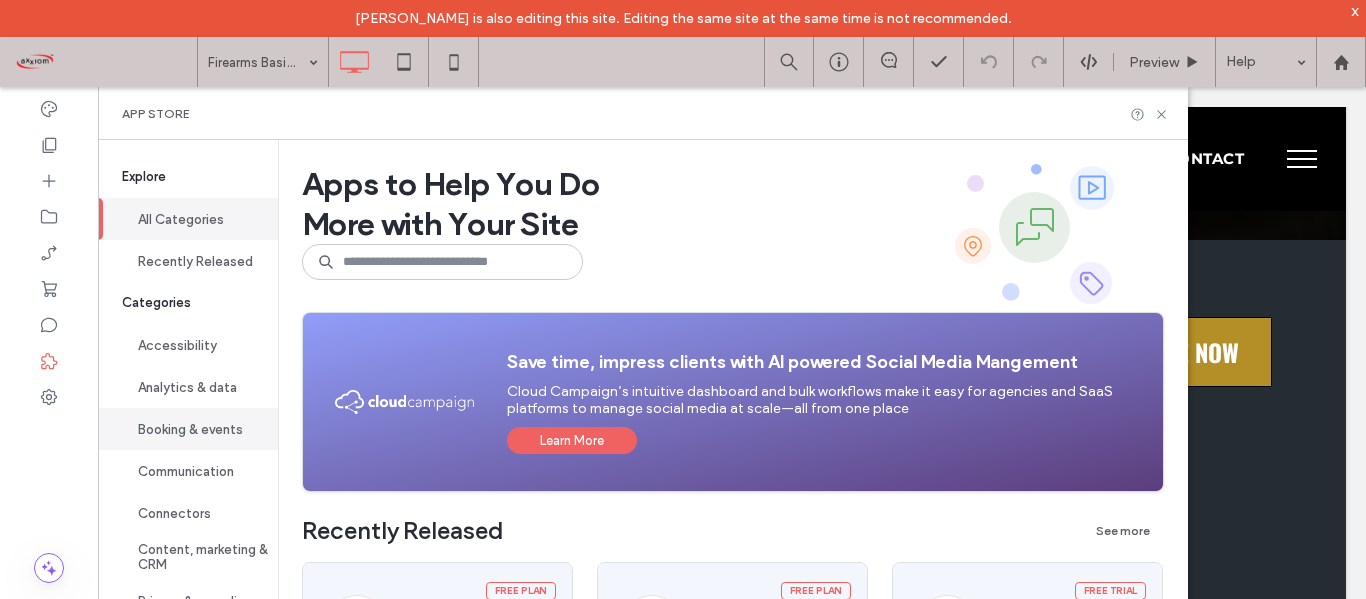 click on "Booking & events" at bounding box center [188, 429] 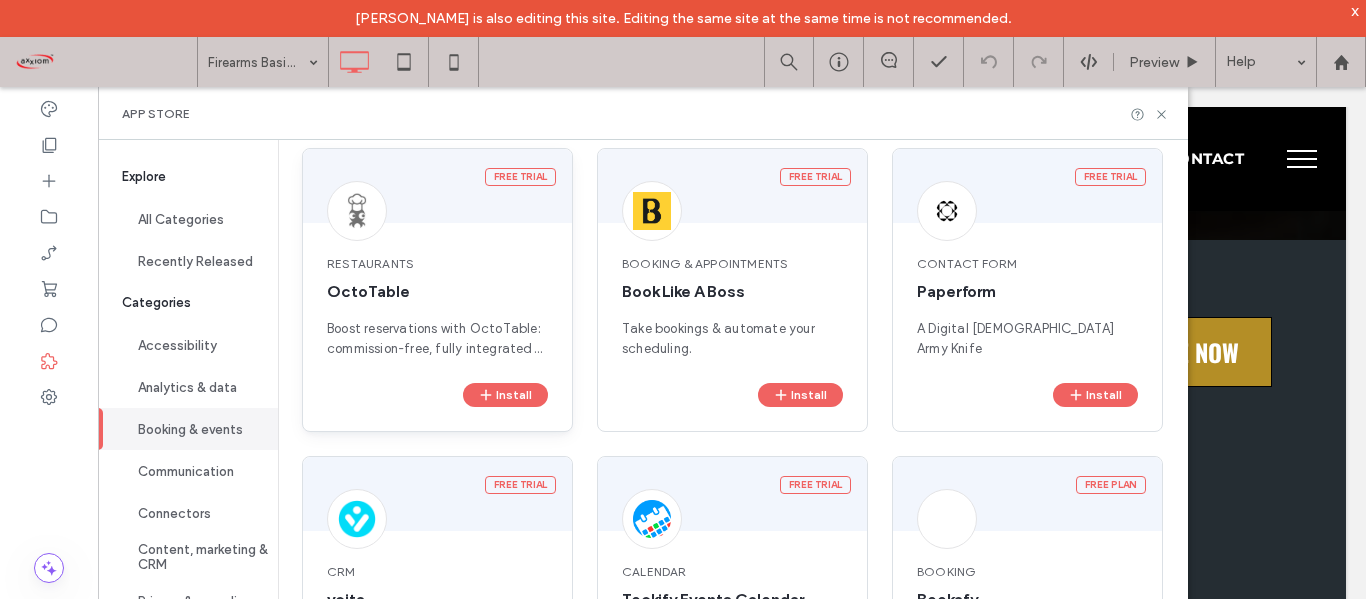 scroll, scrollTop: 167, scrollLeft: 0, axis: vertical 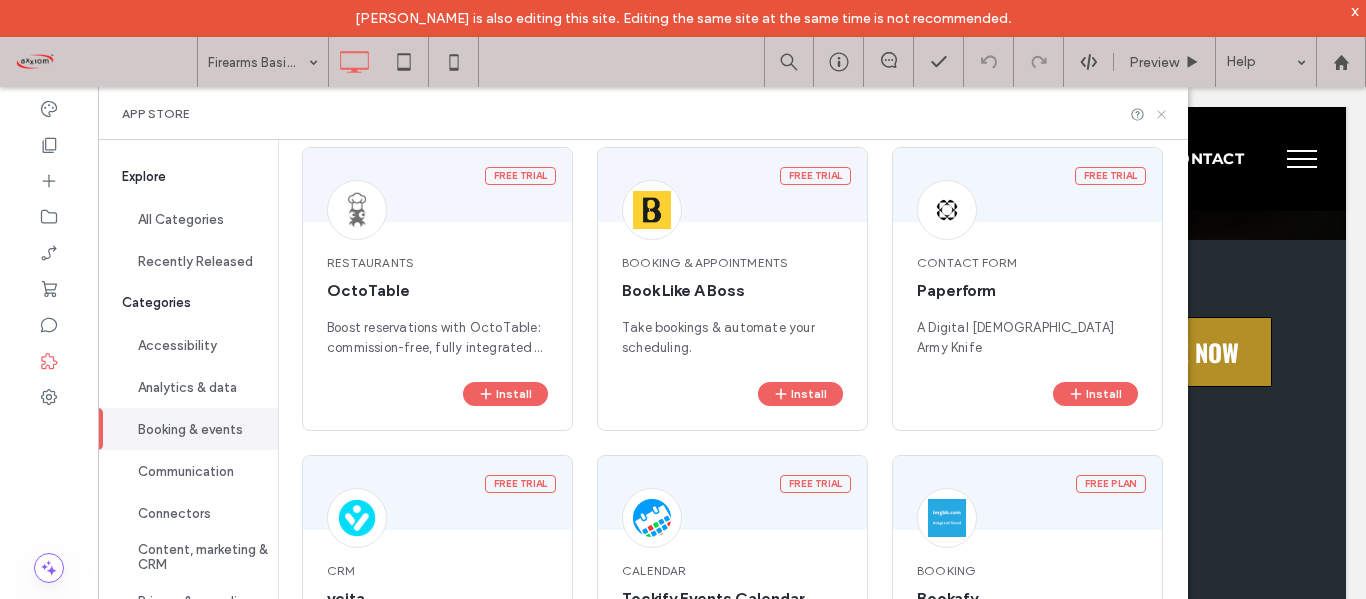 click 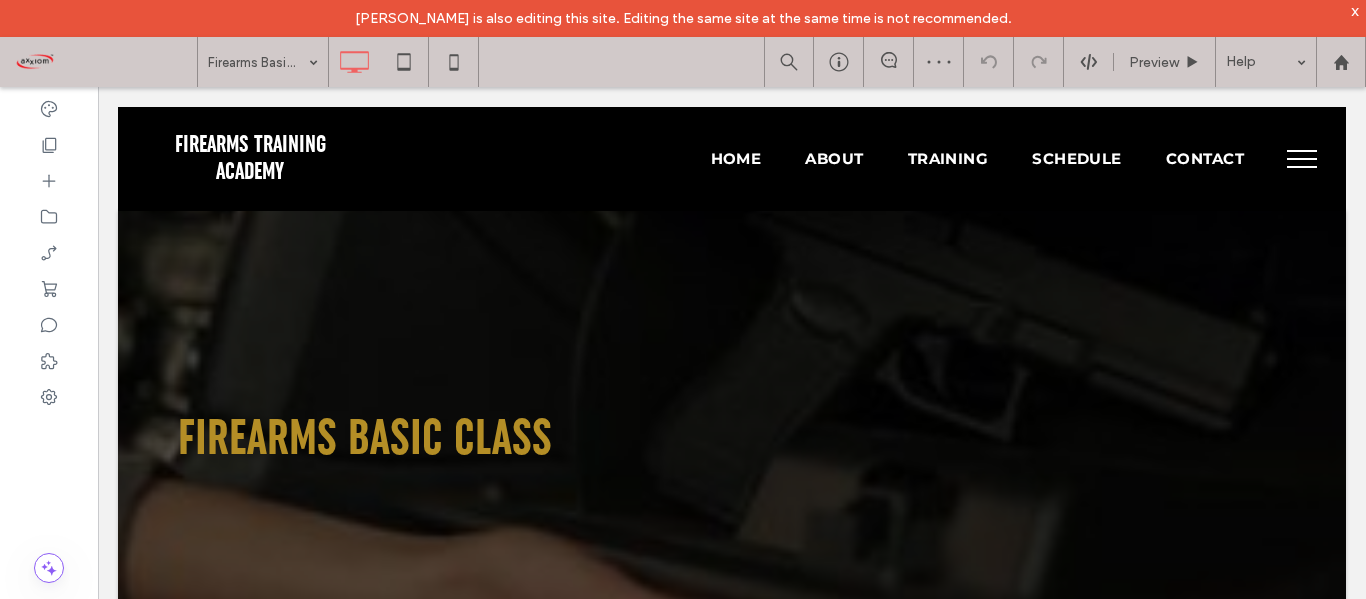 scroll, scrollTop: 806, scrollLeft: 0, axis: vertical 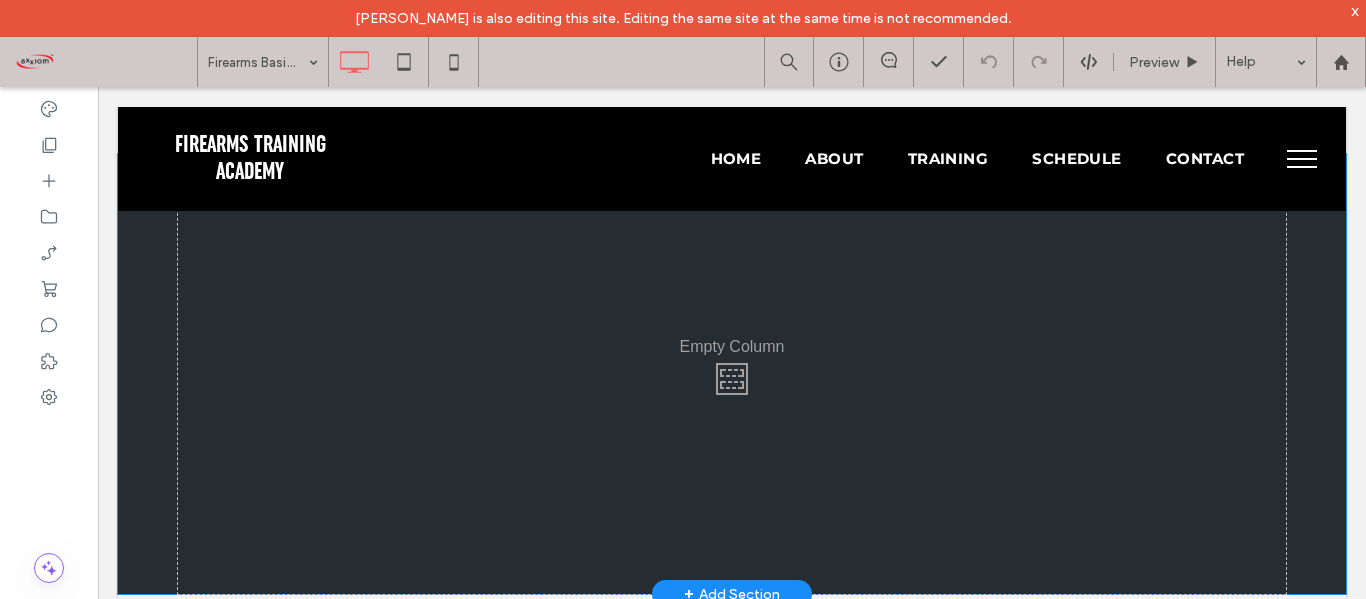 click on "Click To Paste" at bounding box center (732, 374) 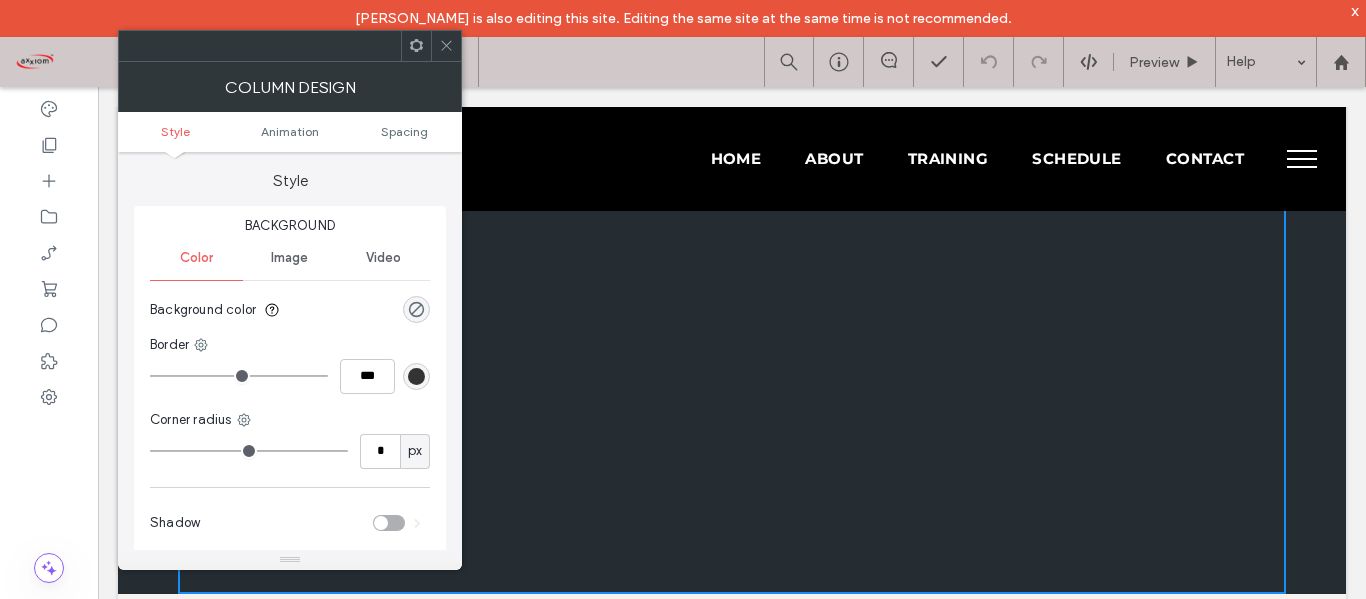 click at bounding box center [446, 46] 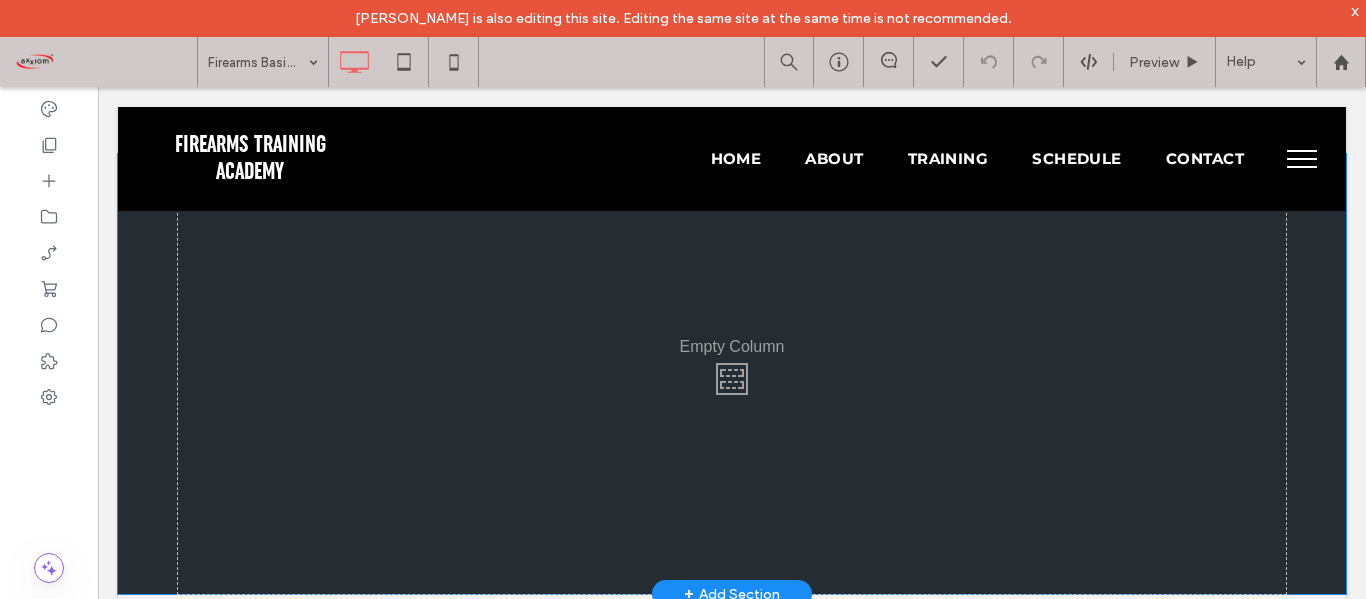 click on "Click To Paste" at bounding box center [732, 374] 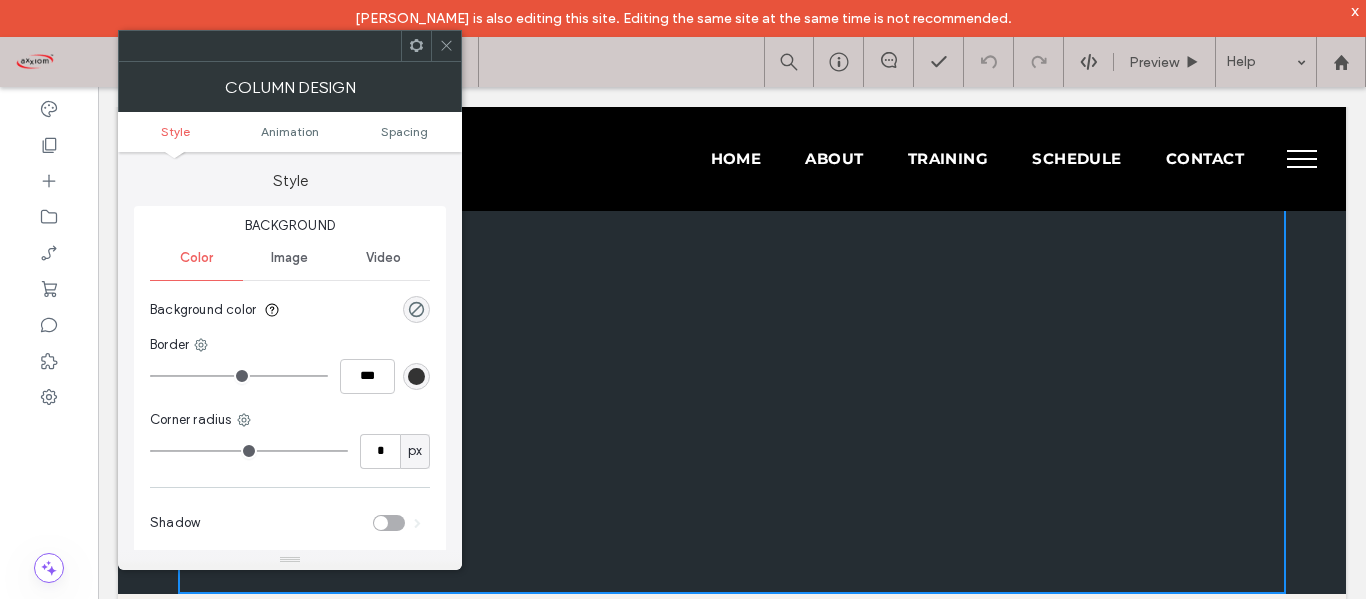 click at bounding box center [446, 46] 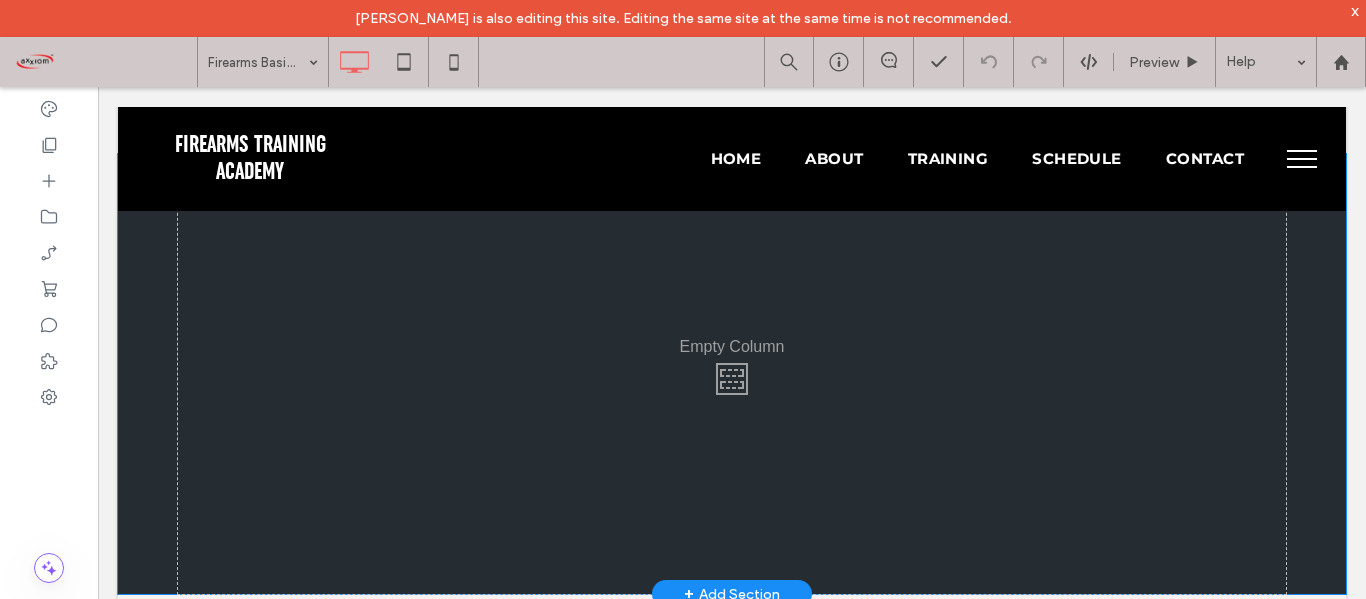 click on "Click To Paste" at bounding box center [732, 374] 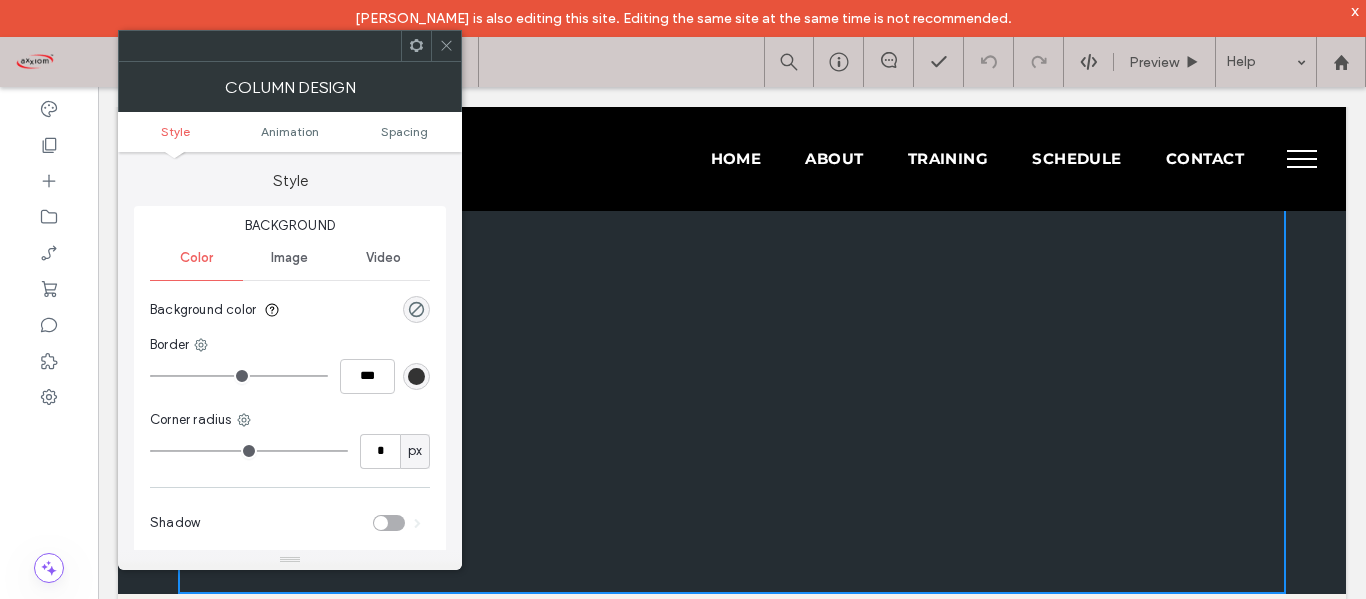 click 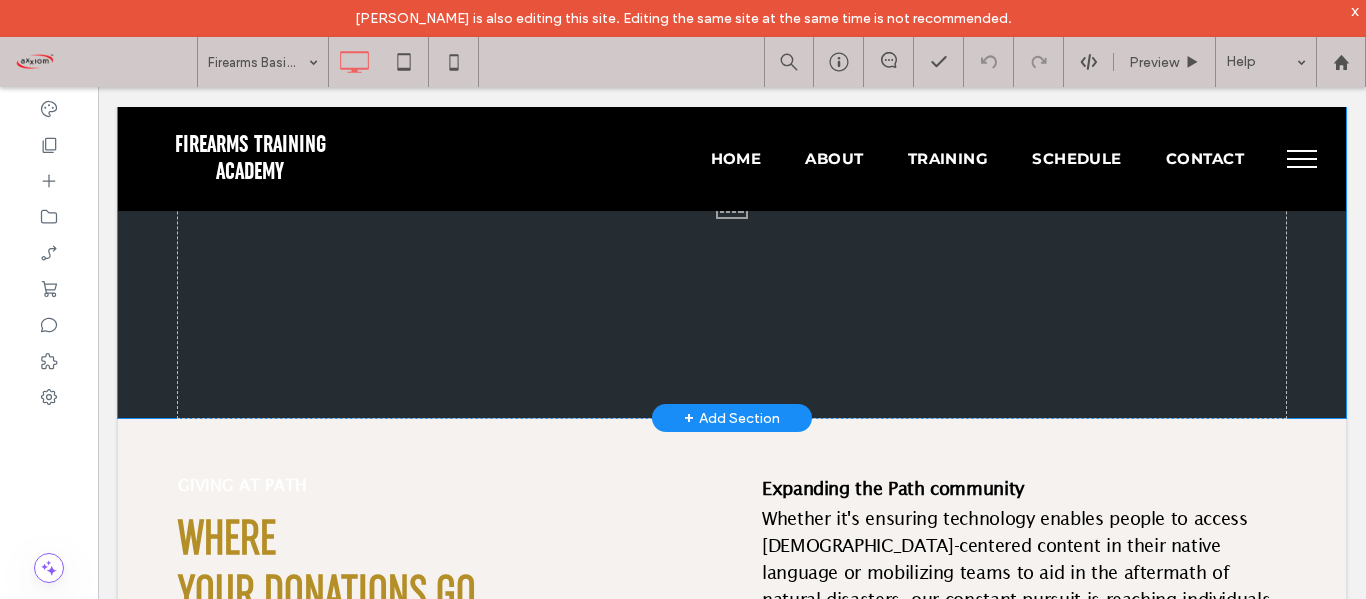 scroll, scrollTop: 1494, scrollLeft: 0, axis: vertical 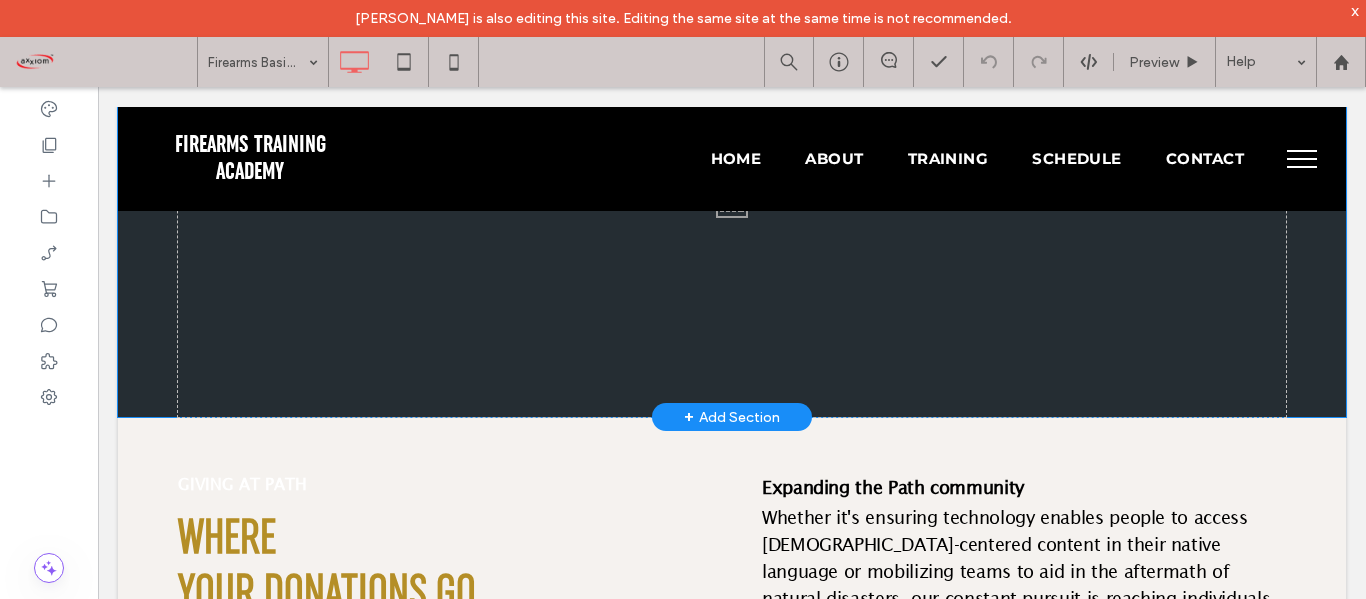 click on "Click To Paste" at bounding box center [732, 197] 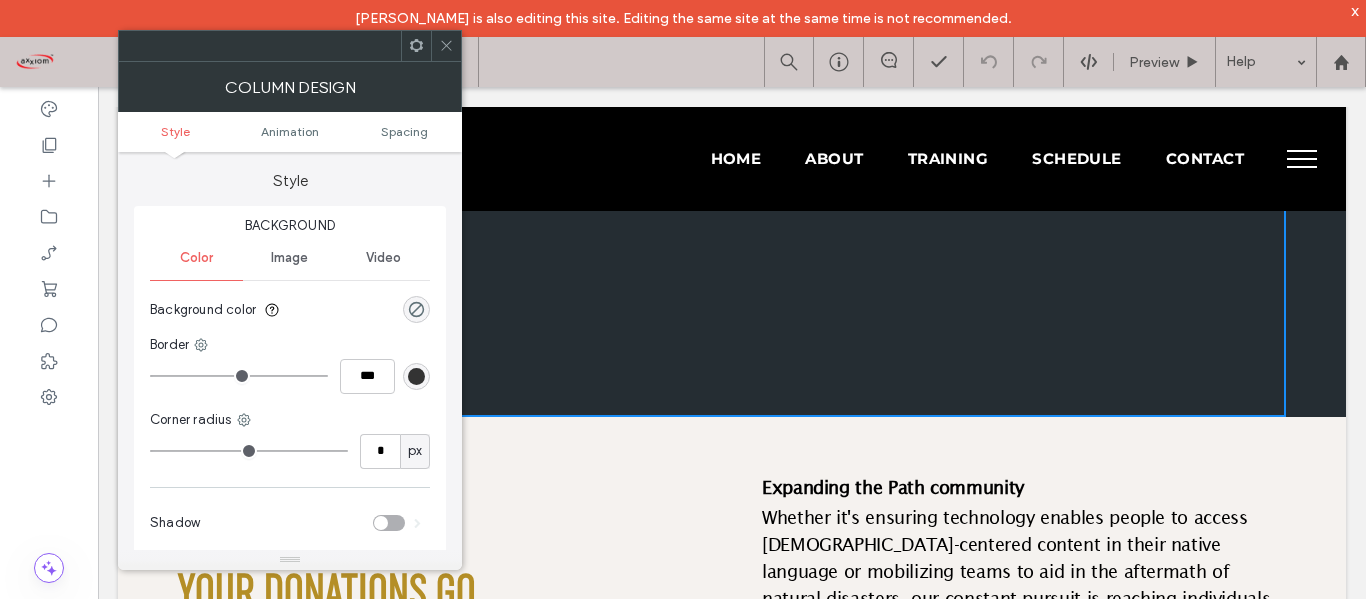 click 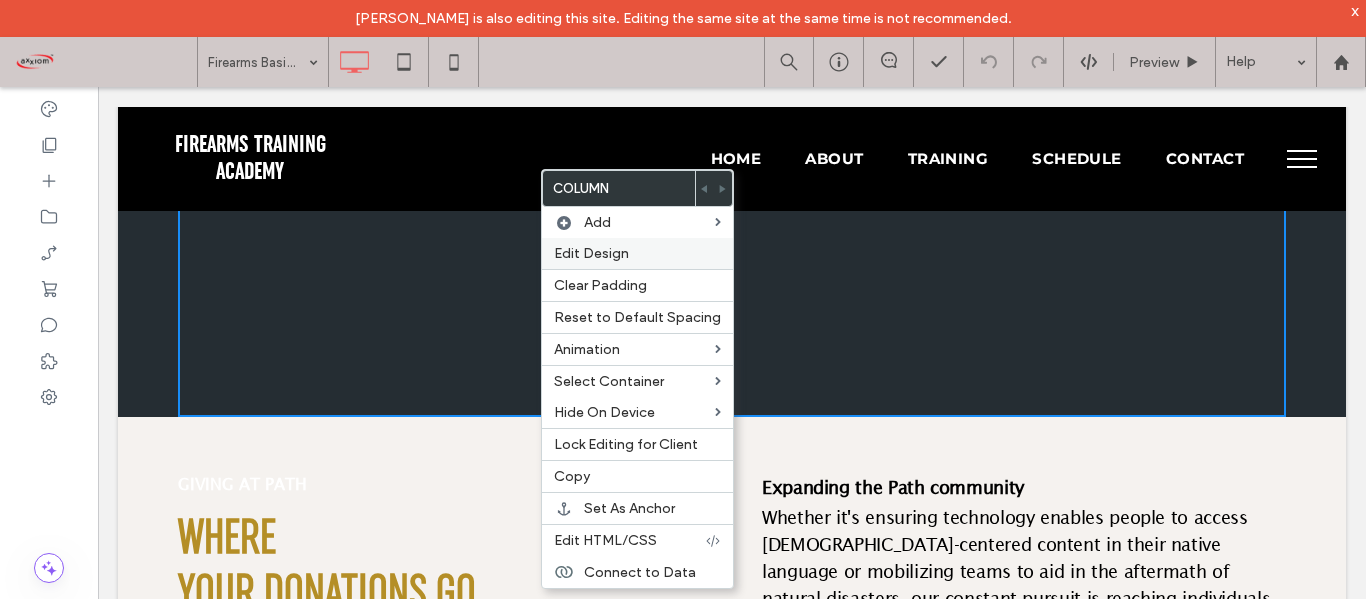 click on "Edit Design" at bounding box center (637, 253) 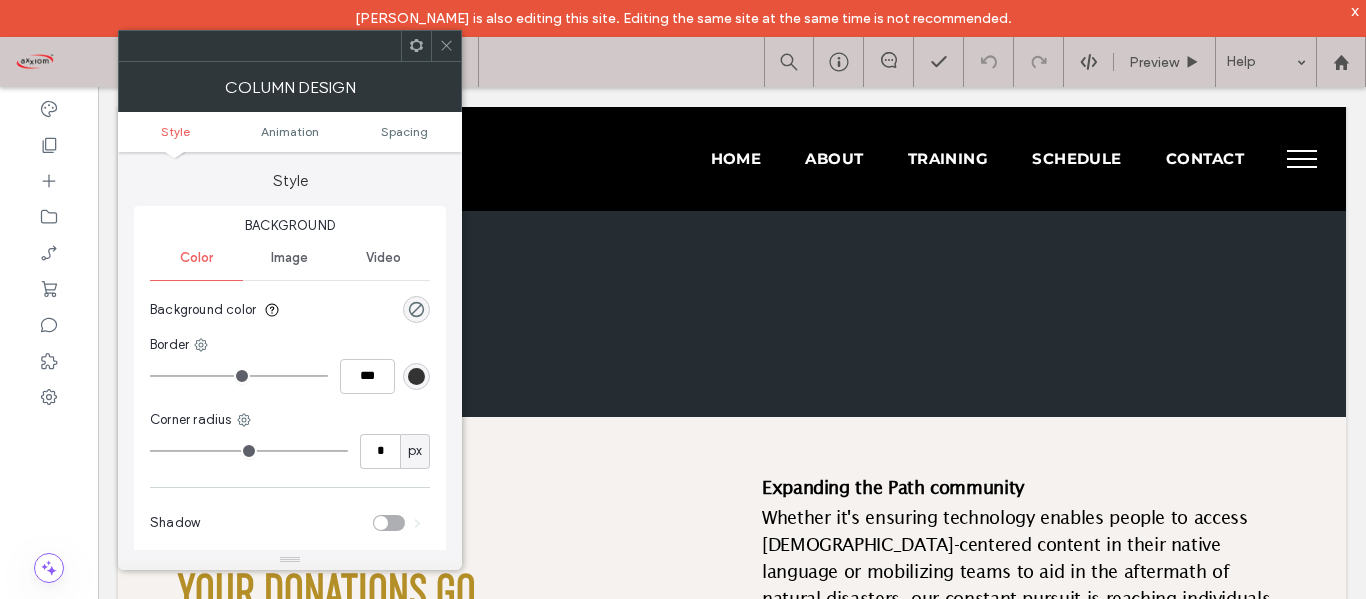 click on "Column Design" at bounding box center (290, 87) 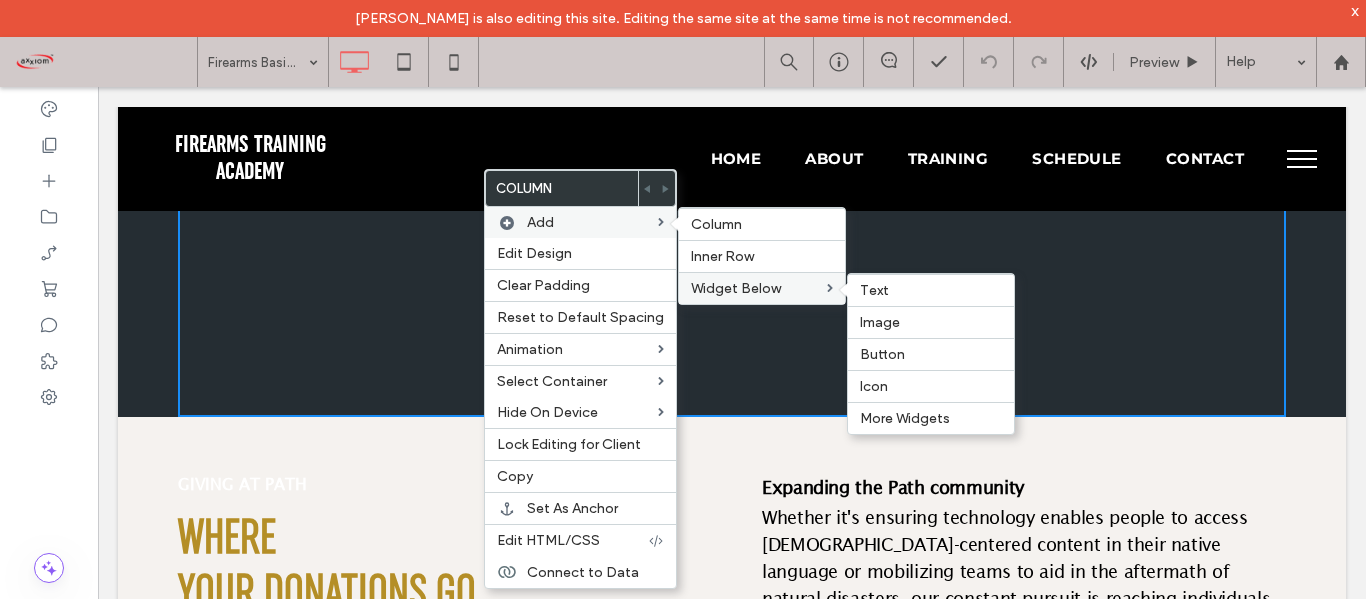 click on "Widget Below" at bounding box center (736, 288) 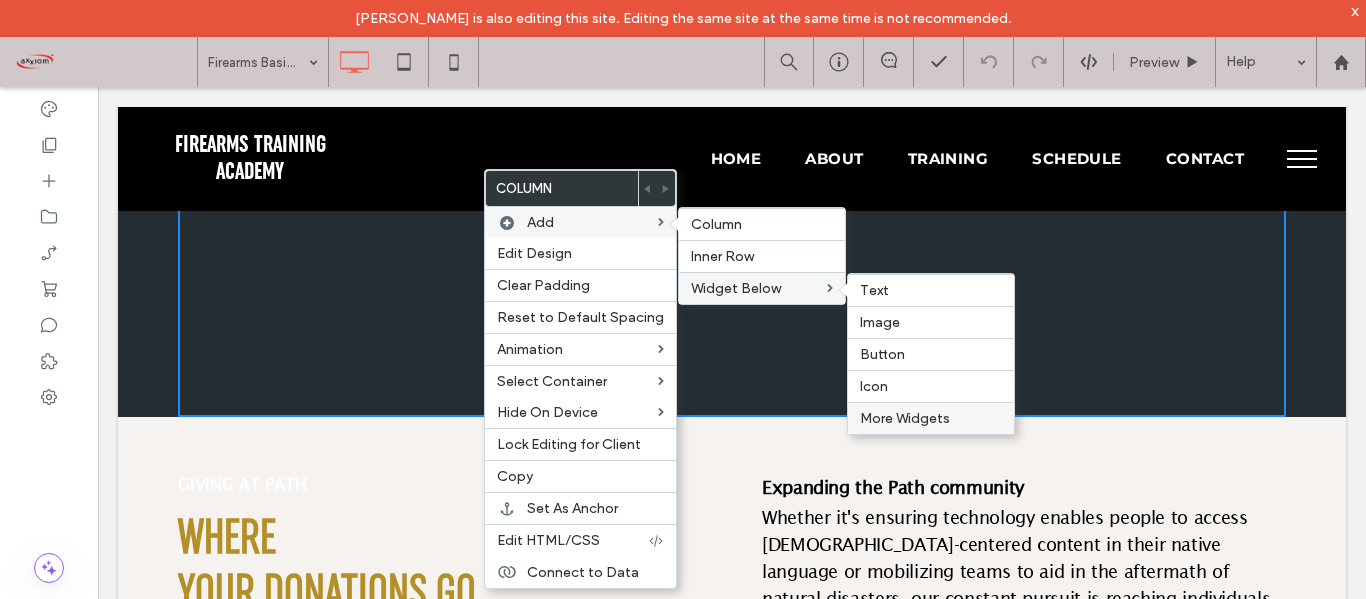 click on "More Widgets" at bounding box center [931, 418] 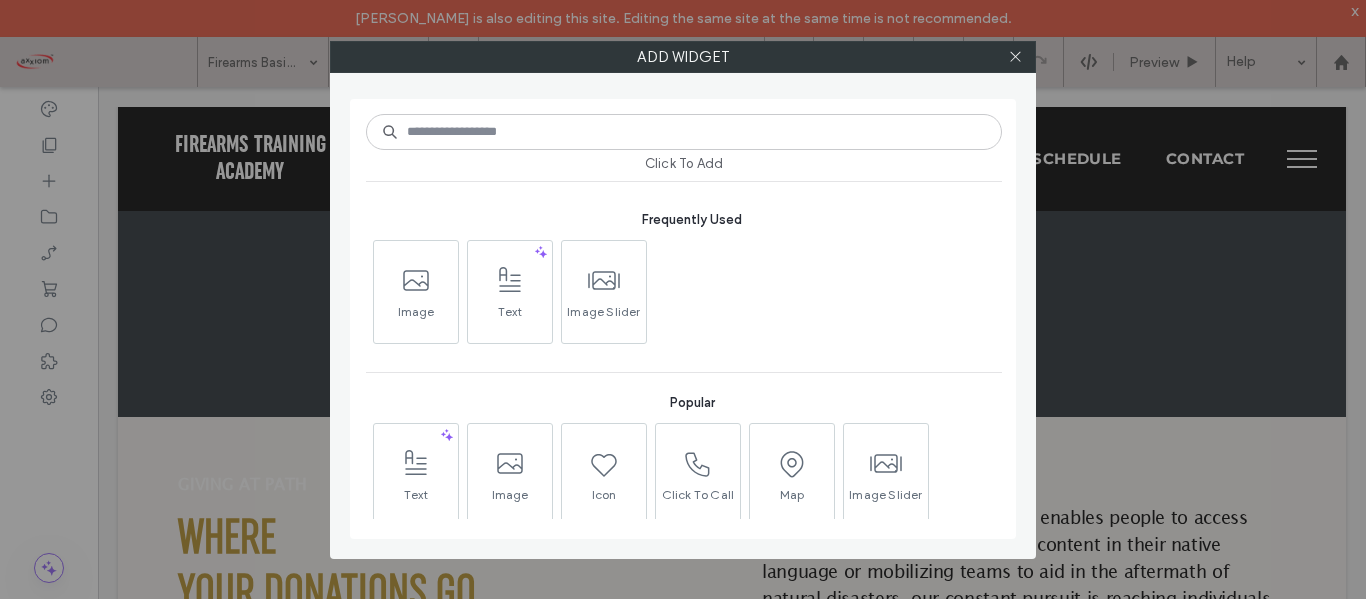 click at bounding box center (684, 132) 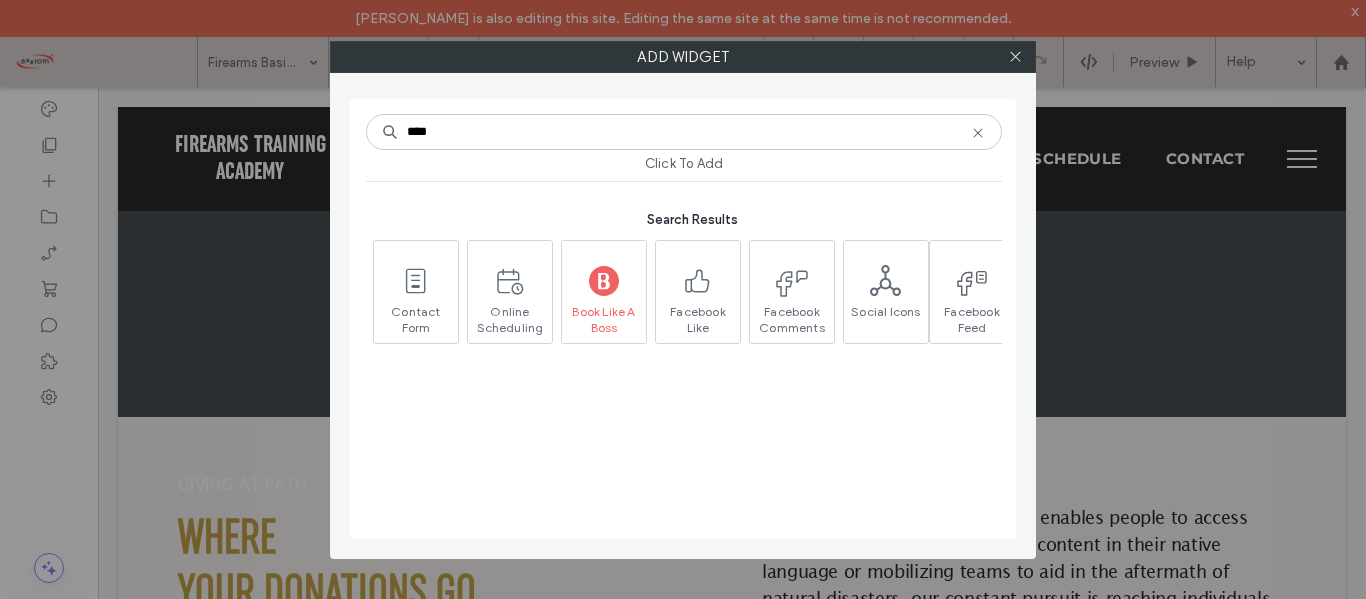 type on "****" 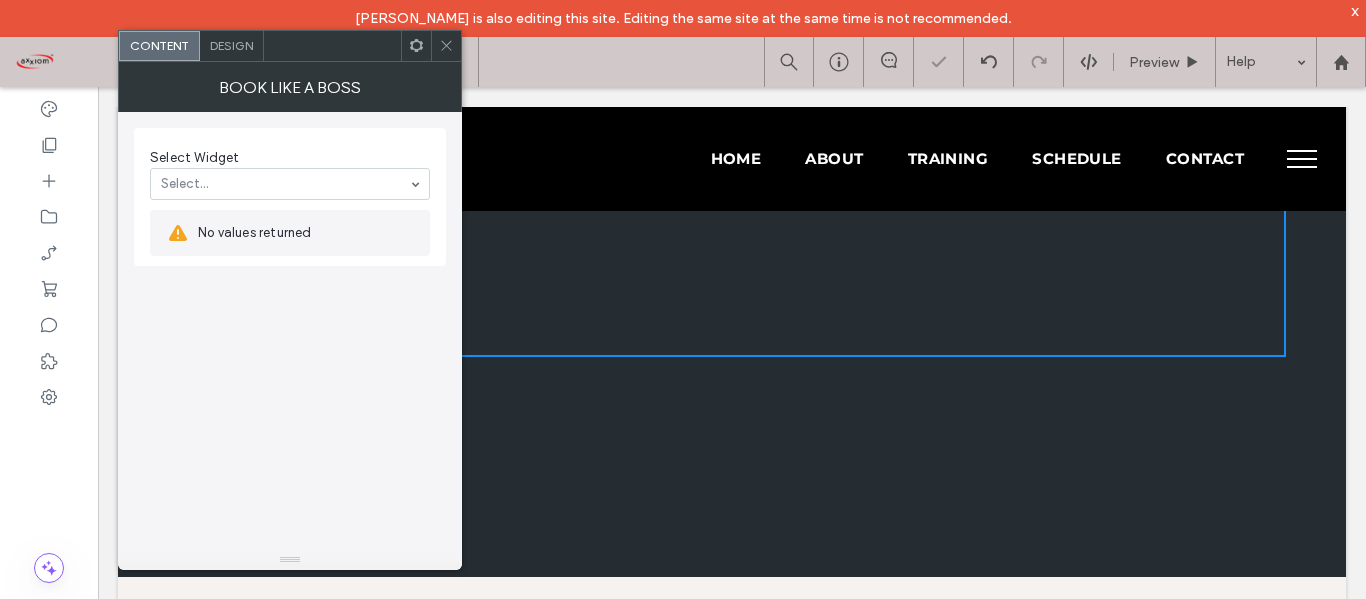 scroll, scrollTop: 1351, scrollLeft: 0, axis: vertical 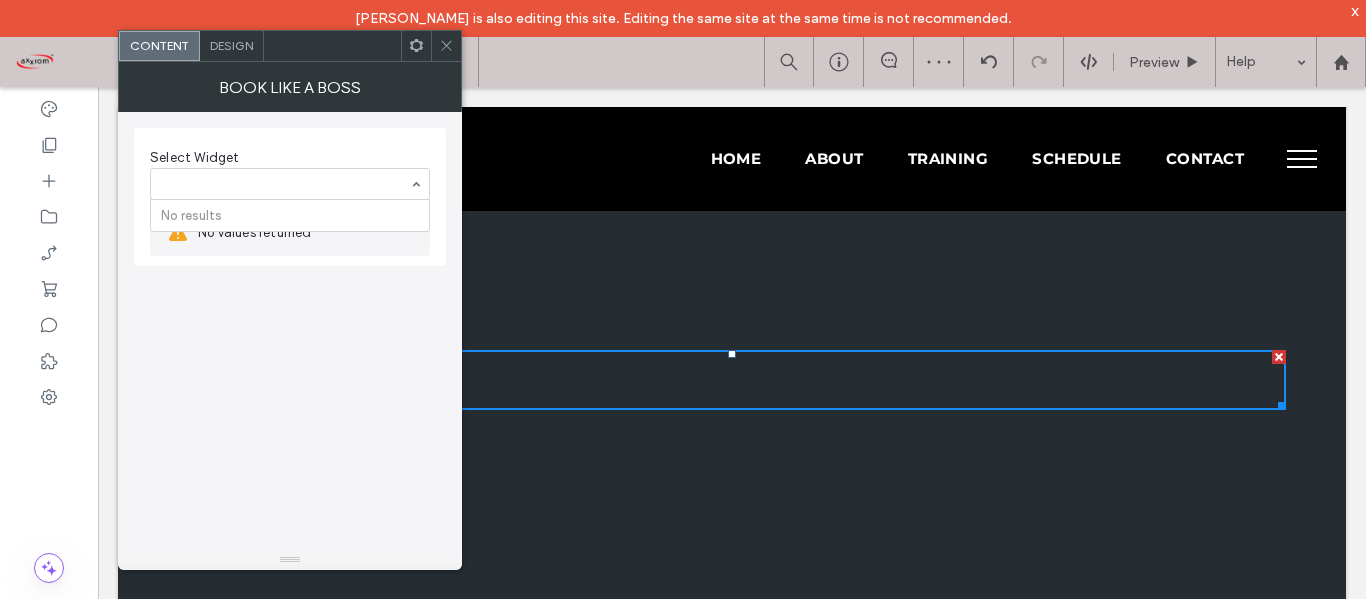 click on "No values returned" at bounding box center [306, 233] 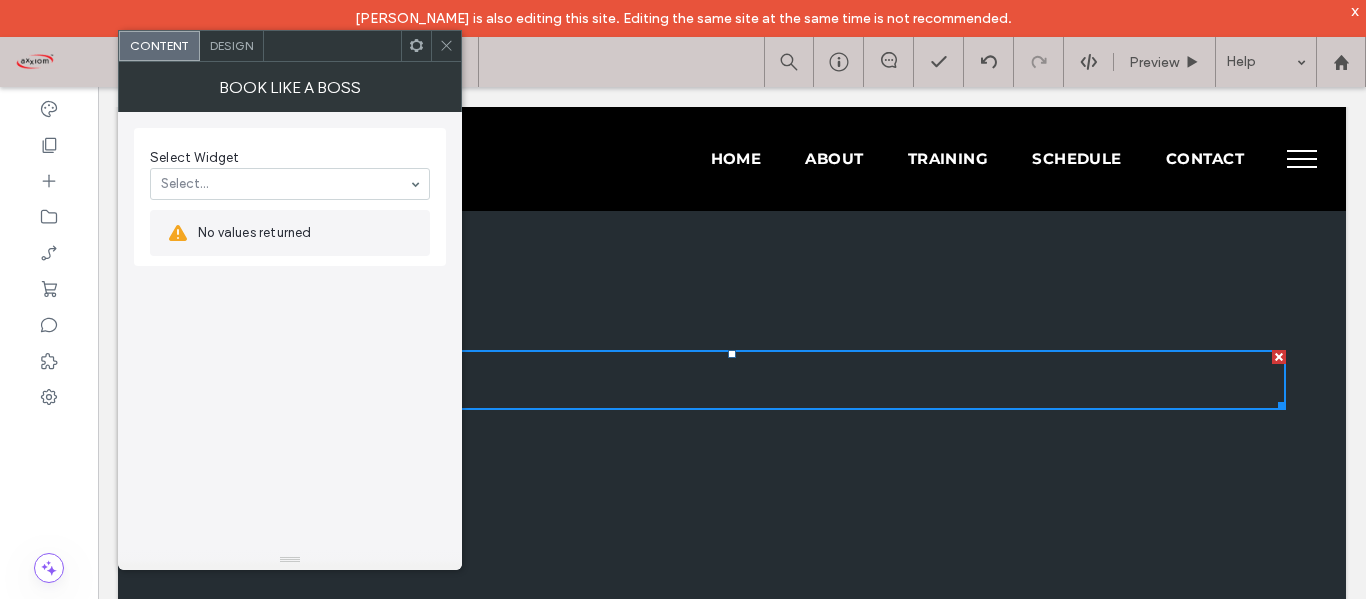 click at bounding box center [446, 46] 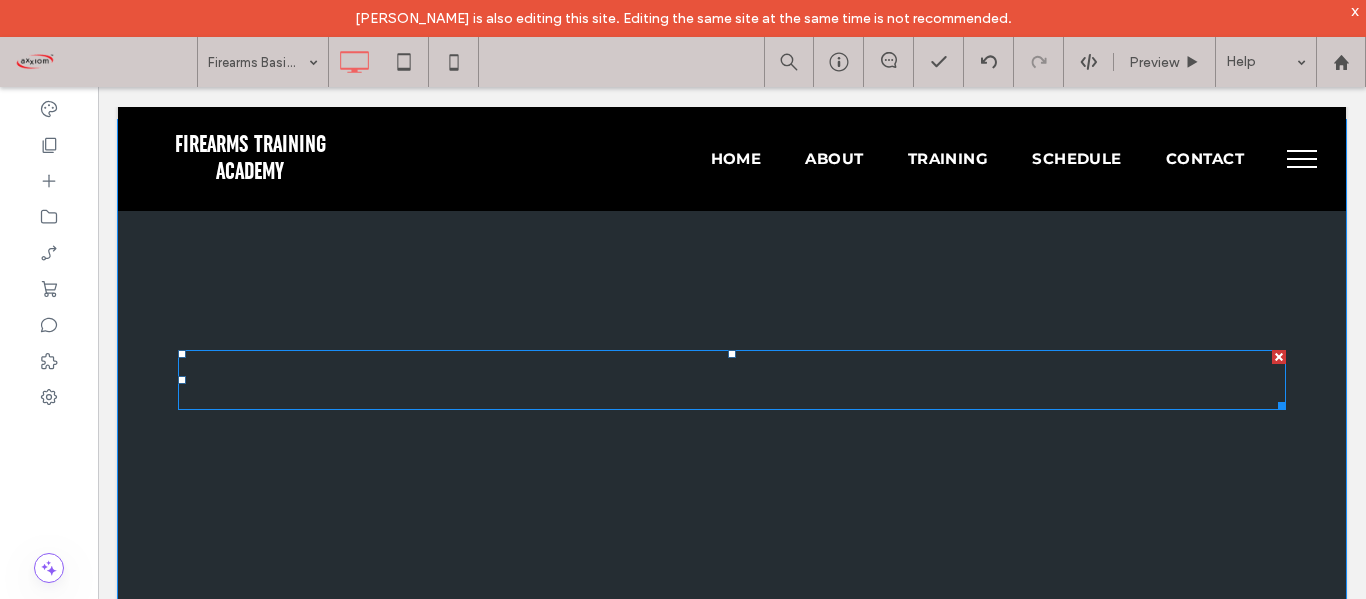 click at bounding box center (732, 380) 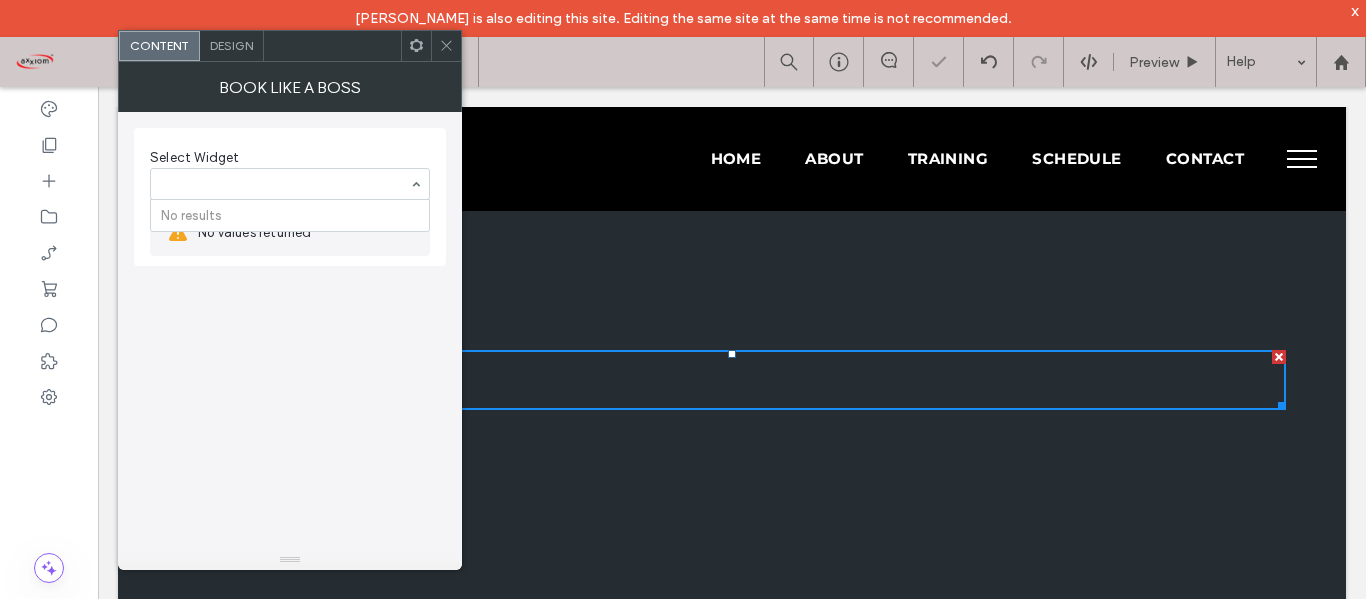 click on "Select Widget No results No values returned" at bounding box center (290, 331) 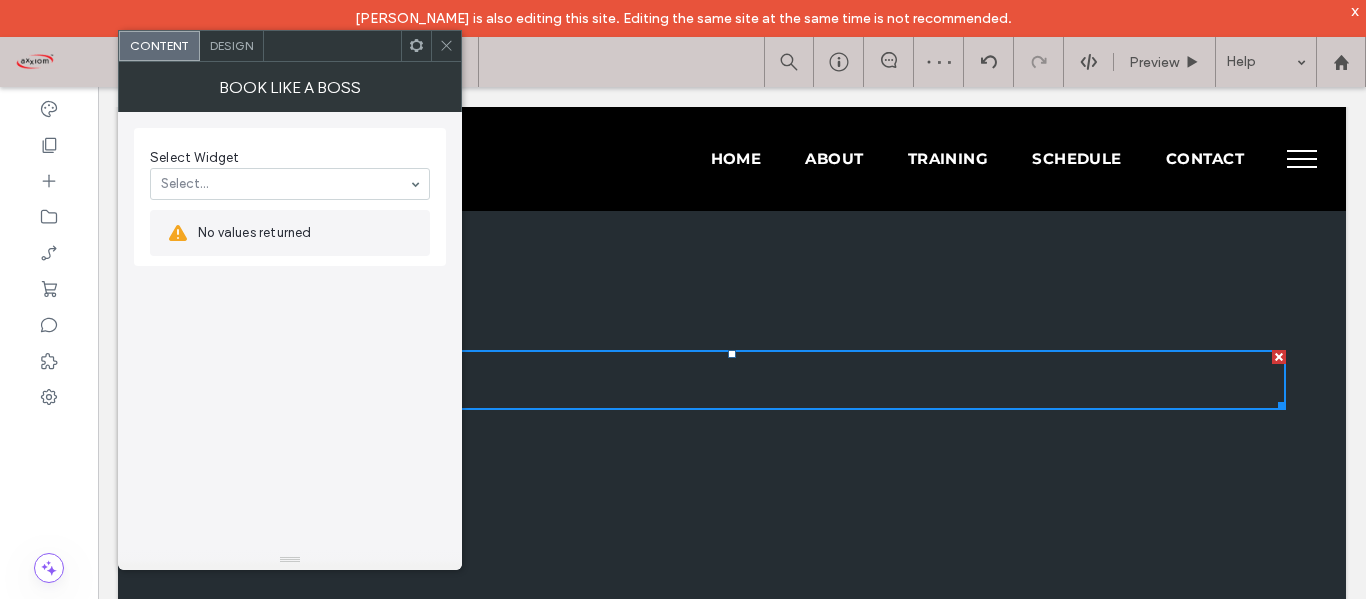 click on "Design" at bounding box center (231, 45) 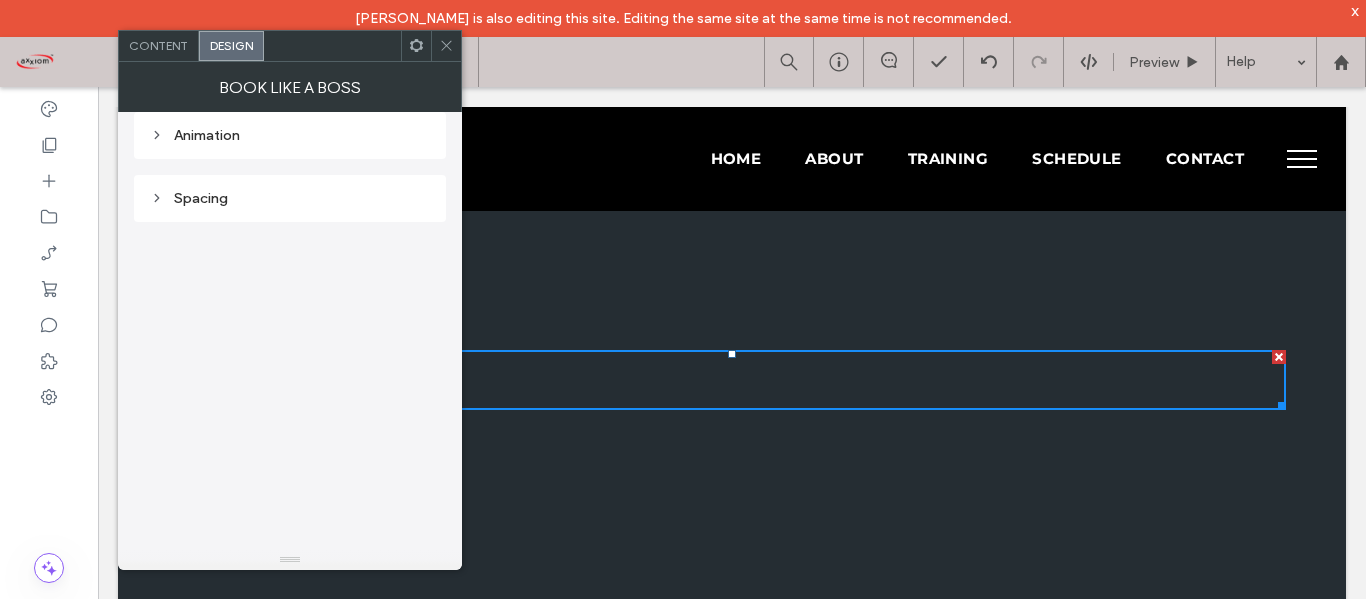click 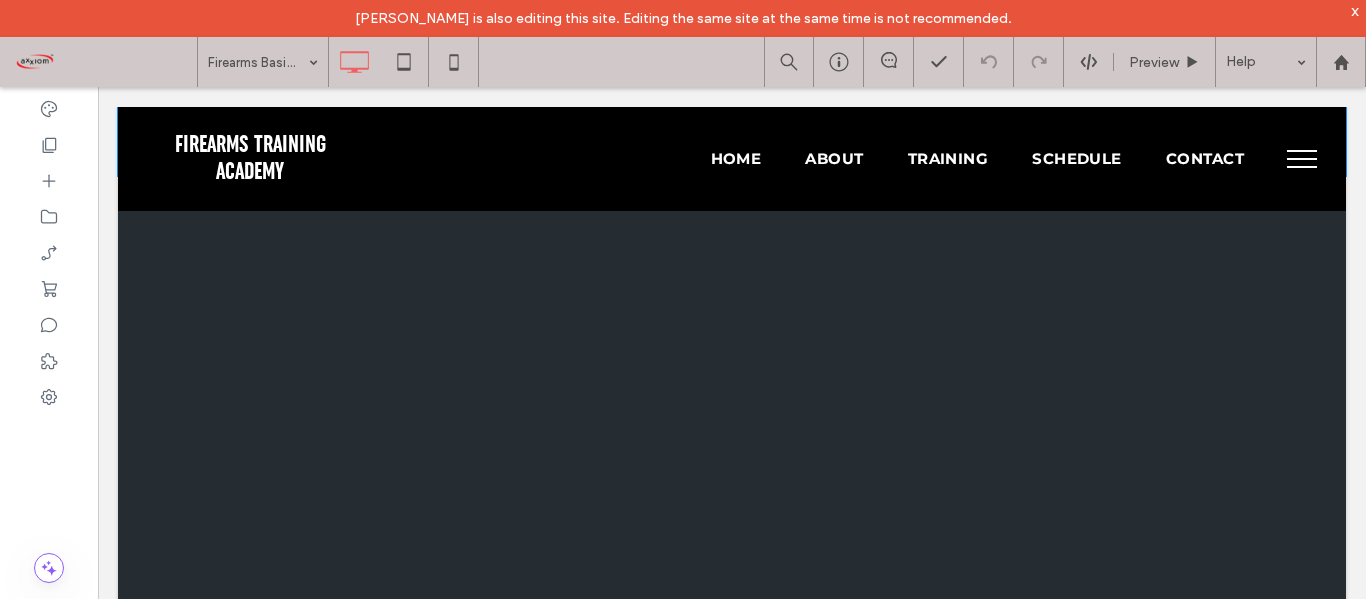scroll, scrollTop: 1296, scrollLeft: 0, axis: vertical 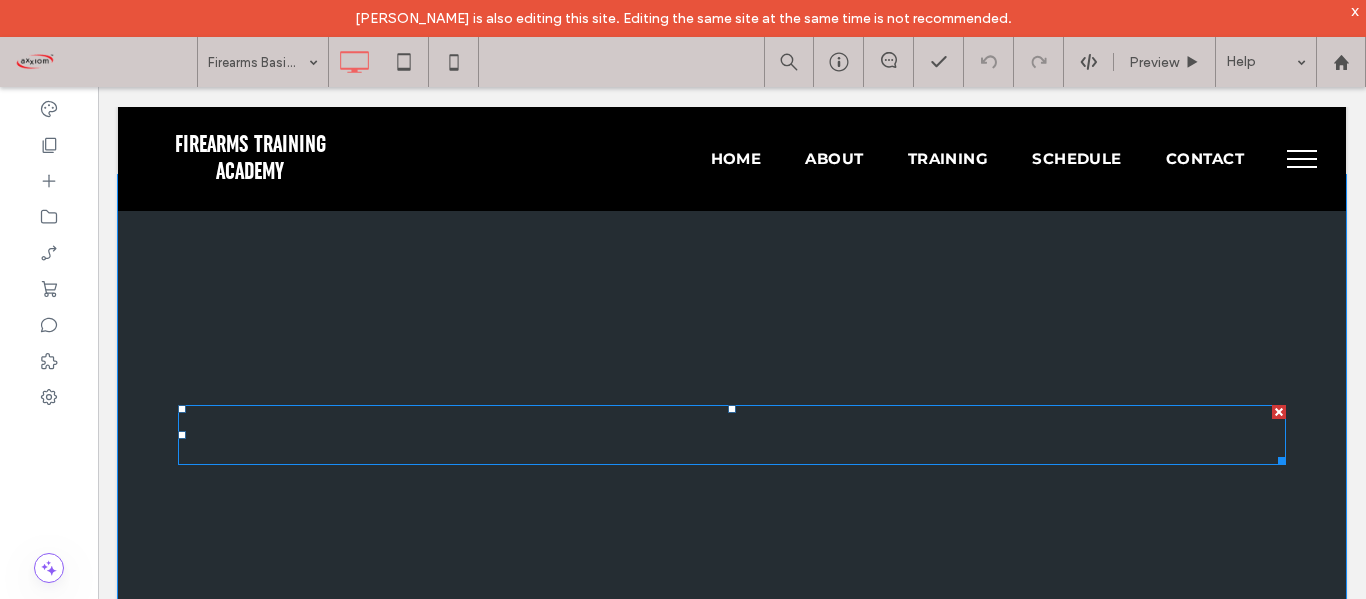 click at bounding box center [1279, 412] 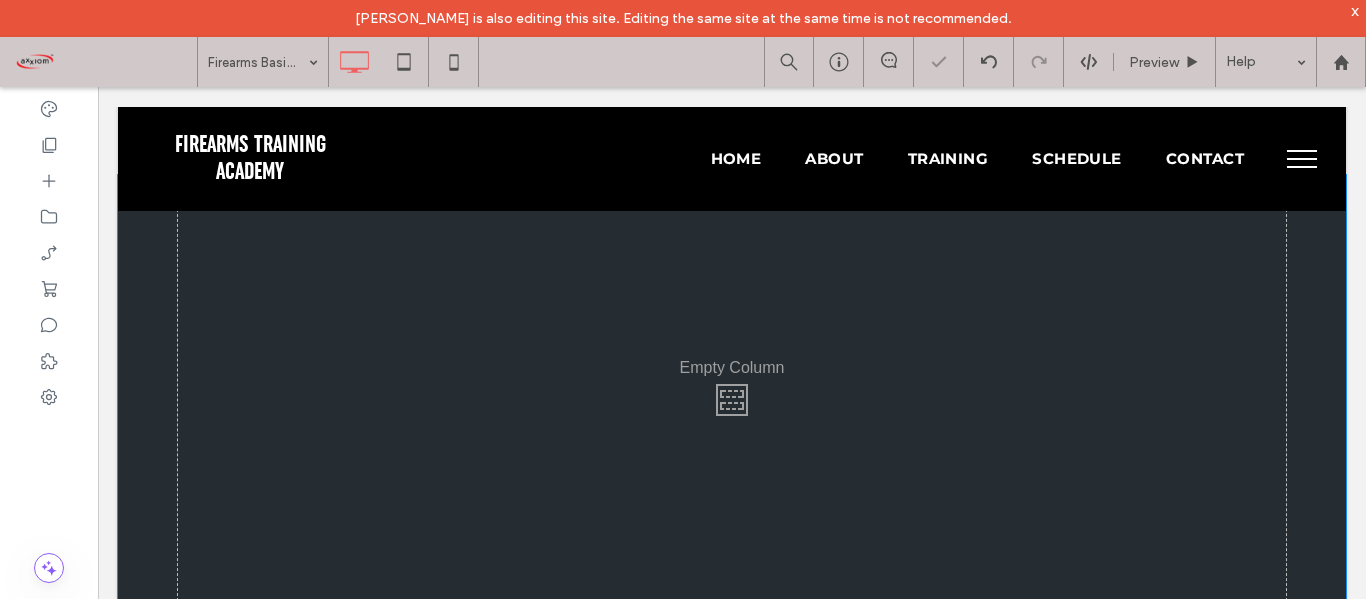 click on "Click To Paste" at bounding box center (732, 395) 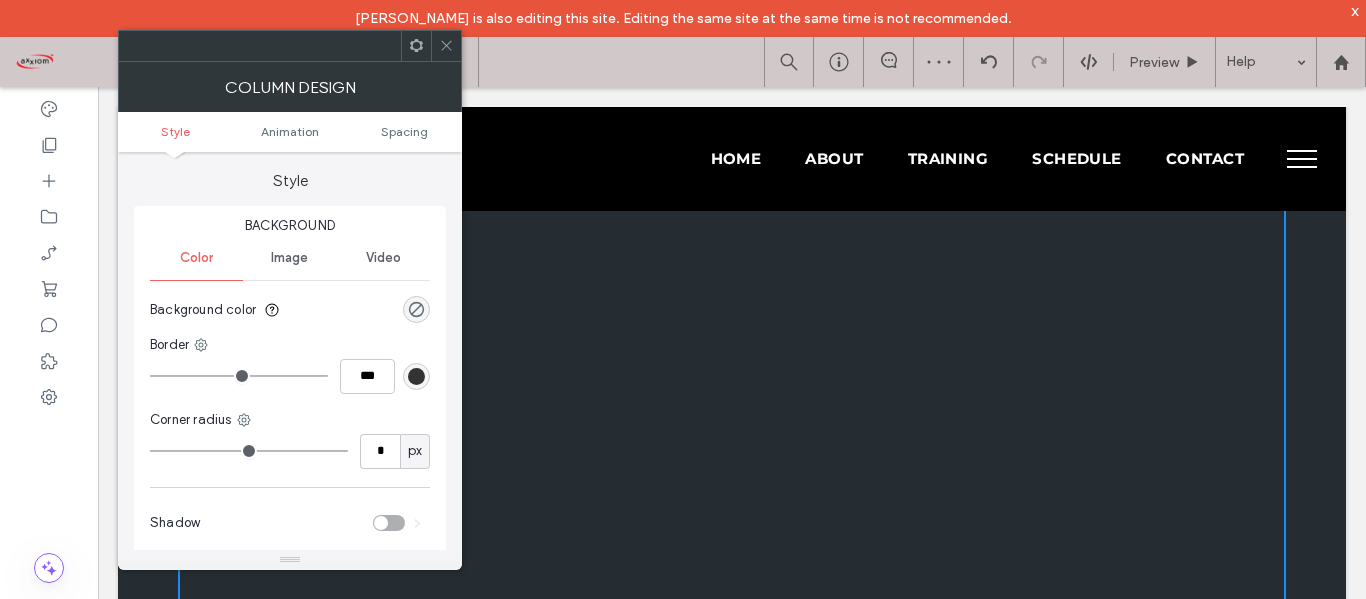 click on "Column Design" at bounding box center (290, 87) 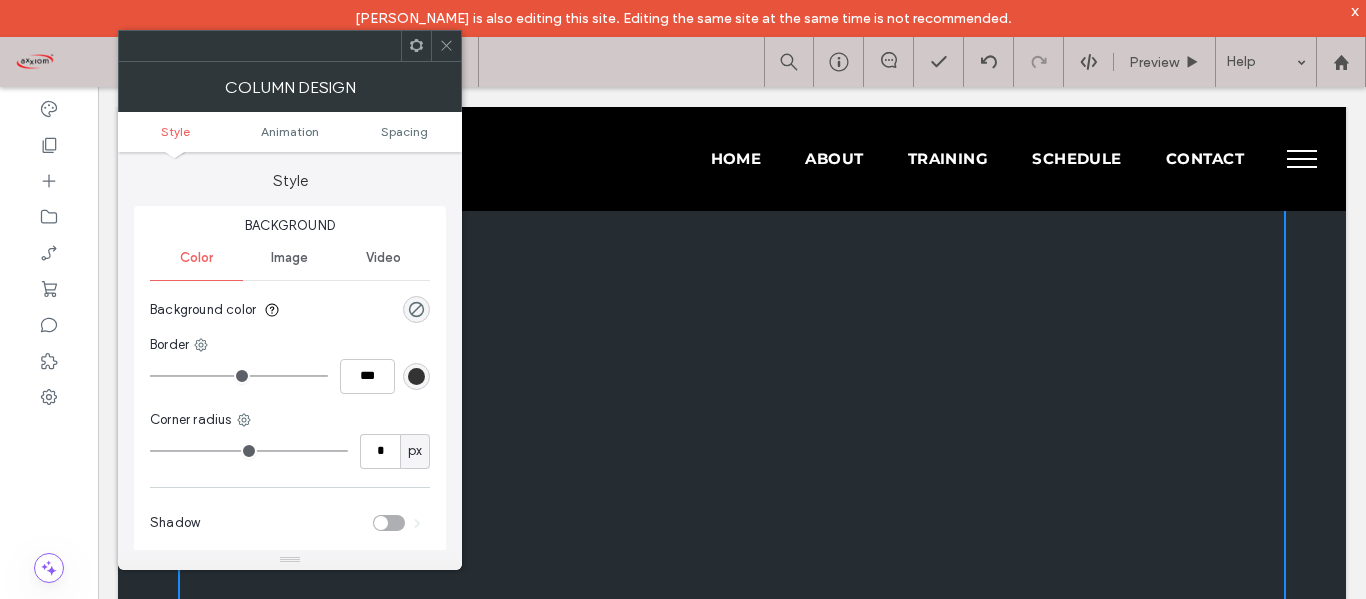 click at bounding box center [446, 46] 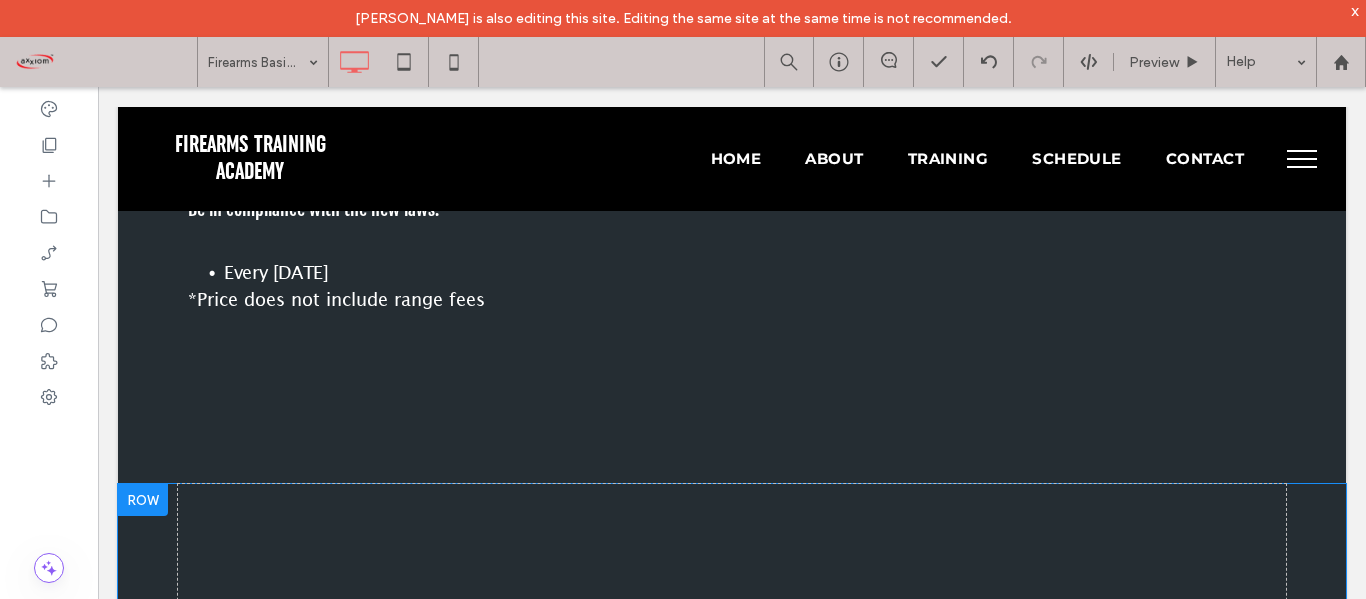 scroll, scrollTop: 986, scrollLeft: 0, axis: vertical 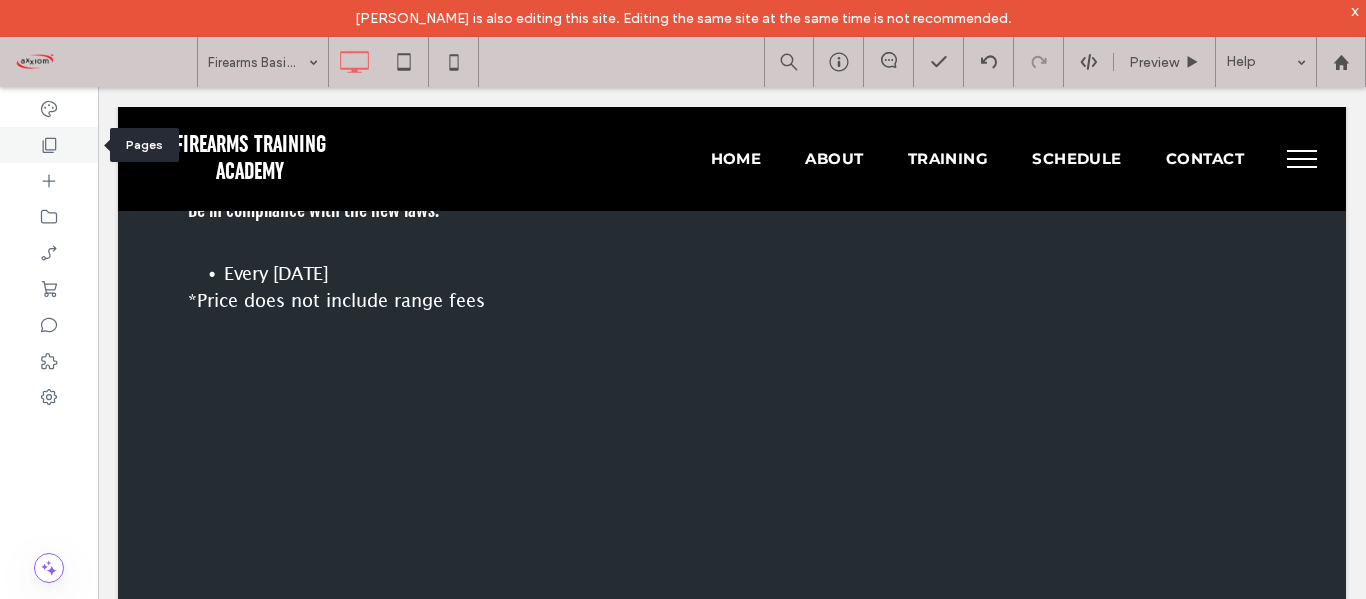 click at bounding box center [49, 145] 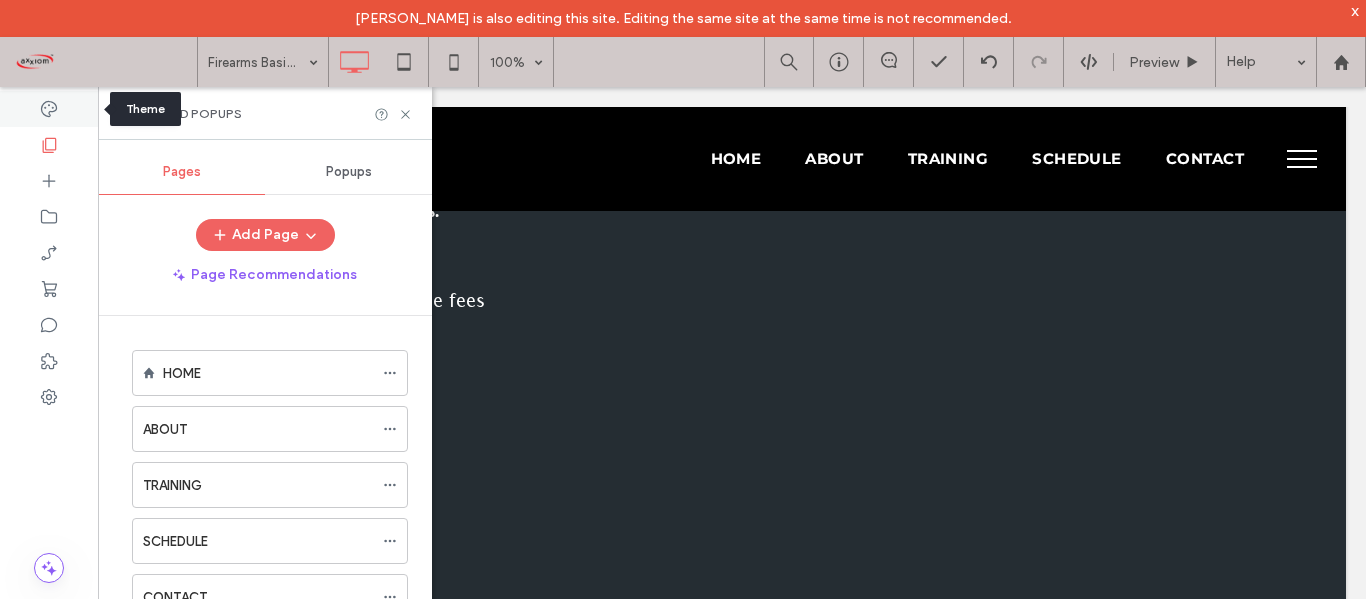 click 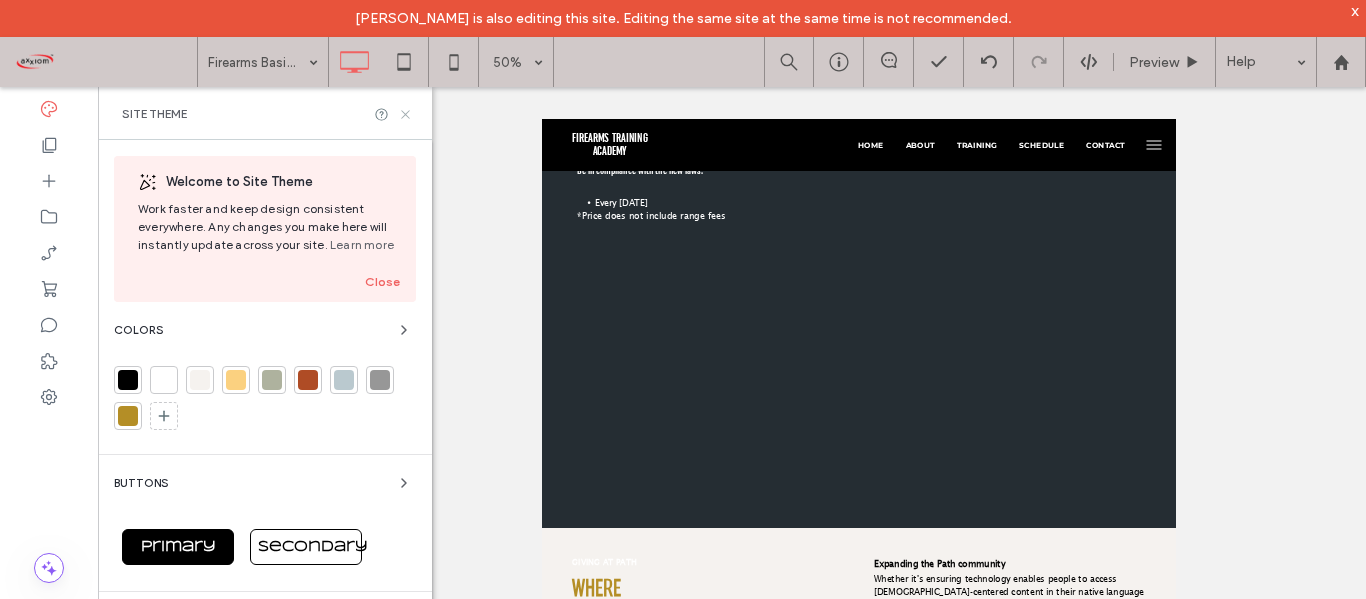 click 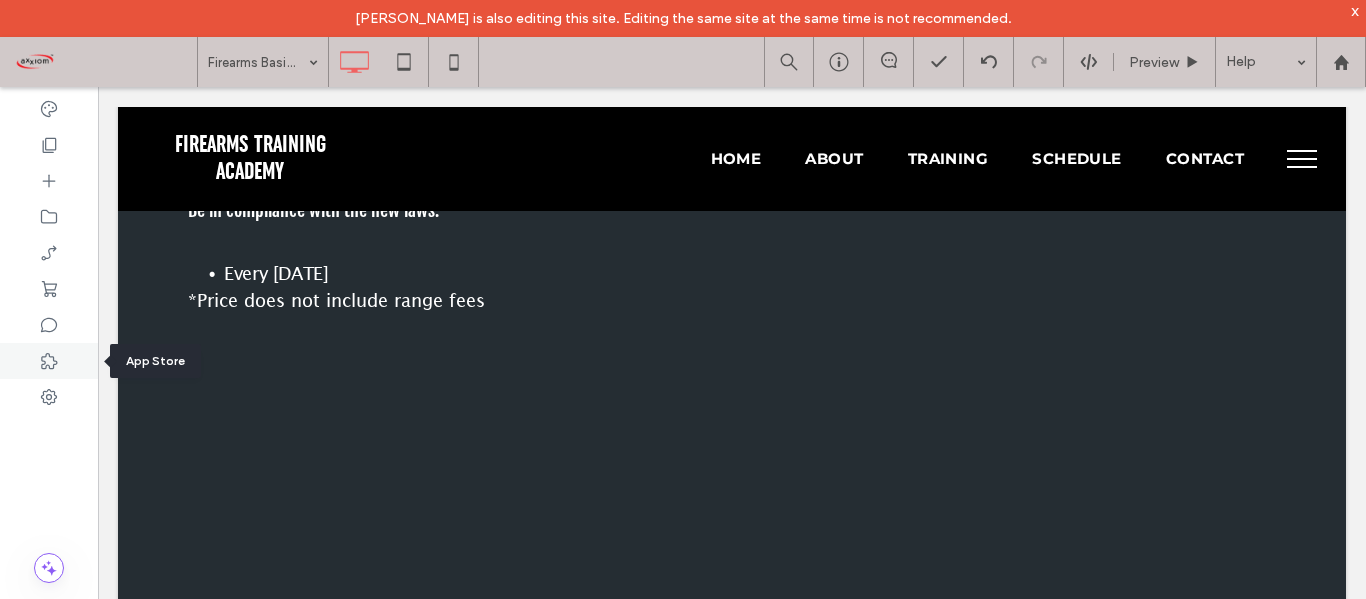click 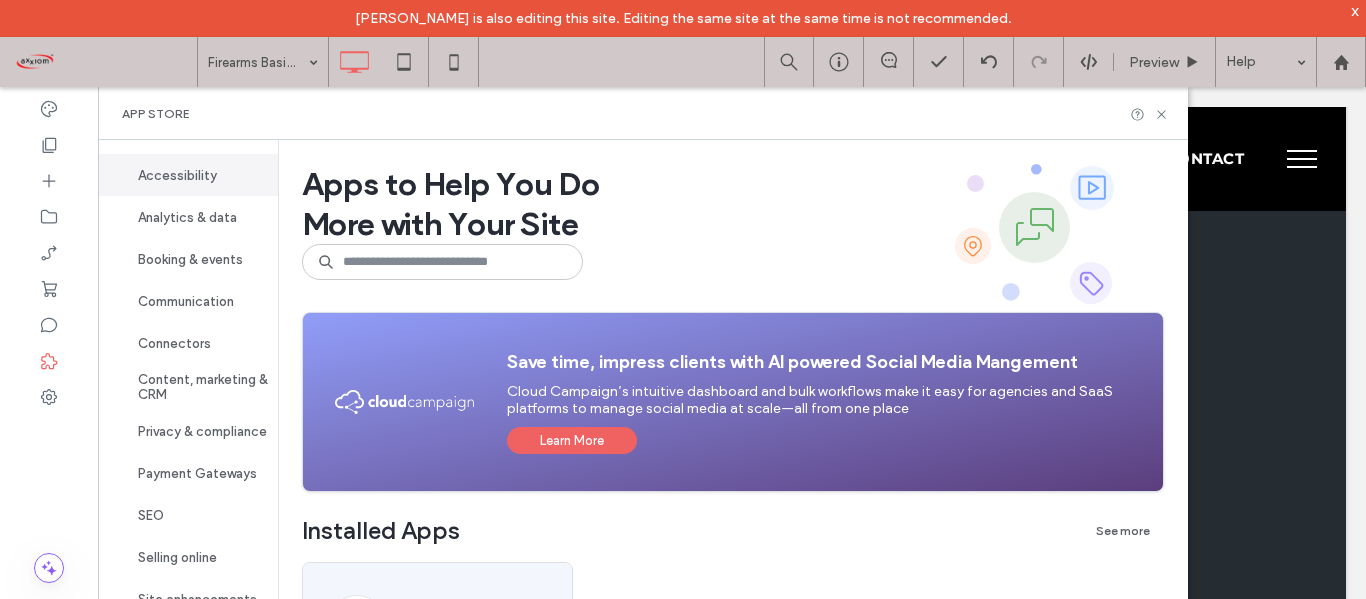 scroll, scrollTop: 151, scrollLeft: 0, axis: vertical 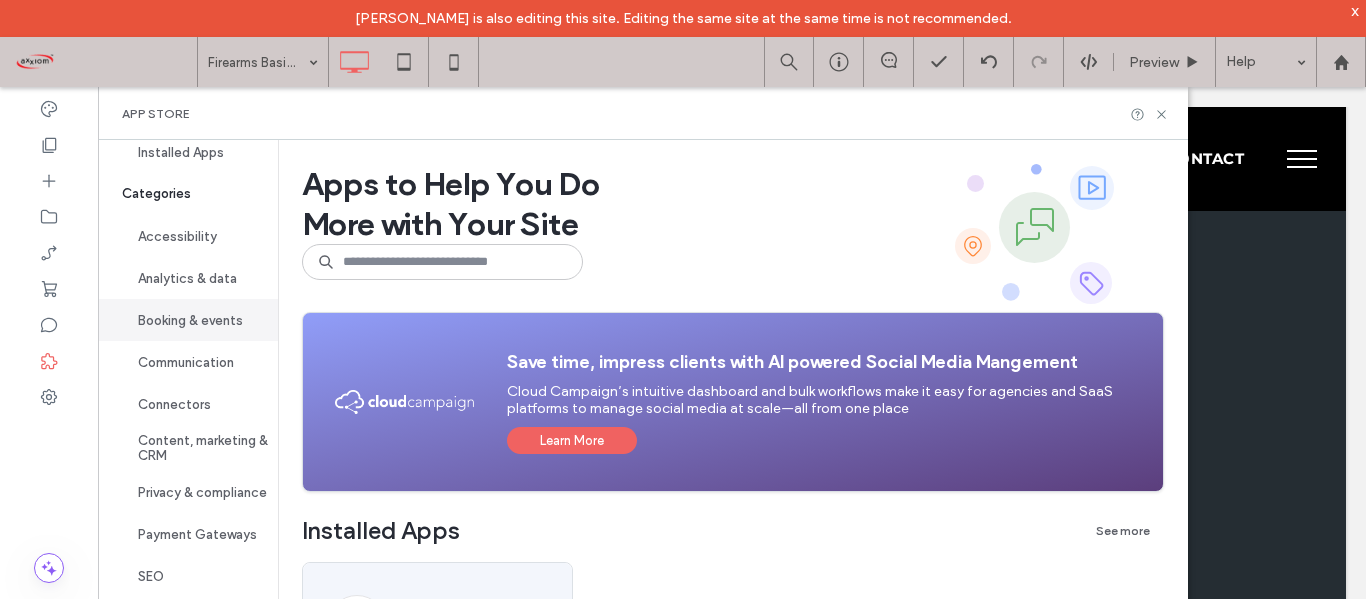 click on "Booking & events" at bounding box center [188, 320] 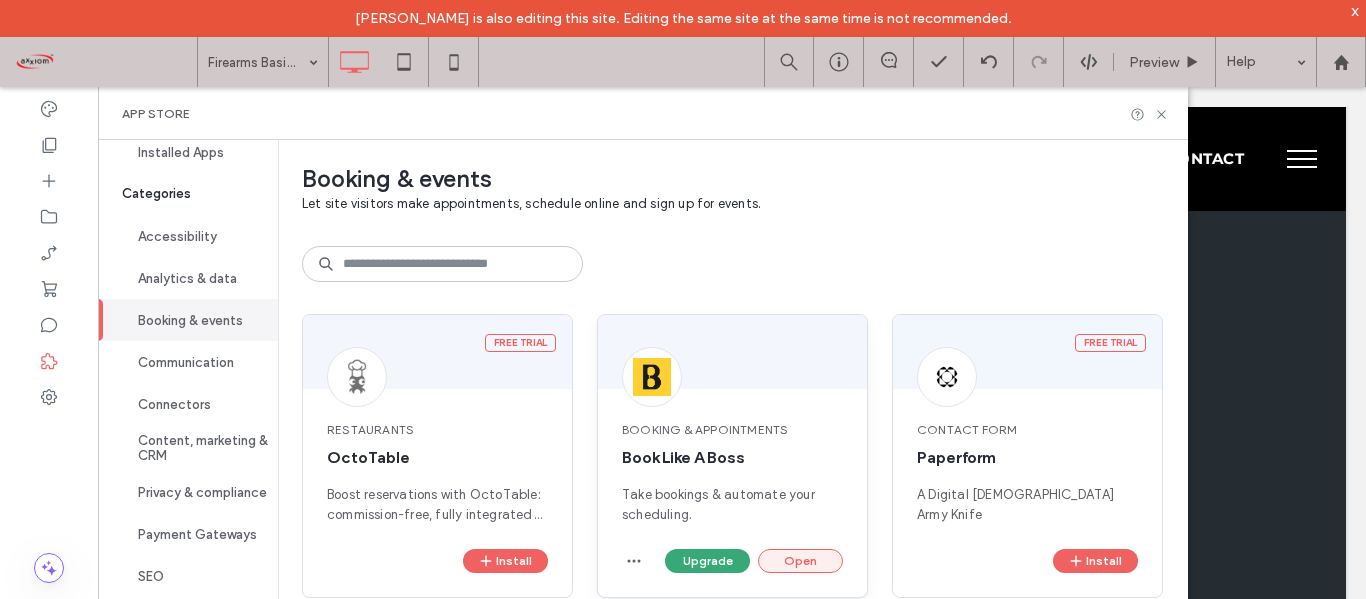 click on "Open" at bounding box center (800, 561) 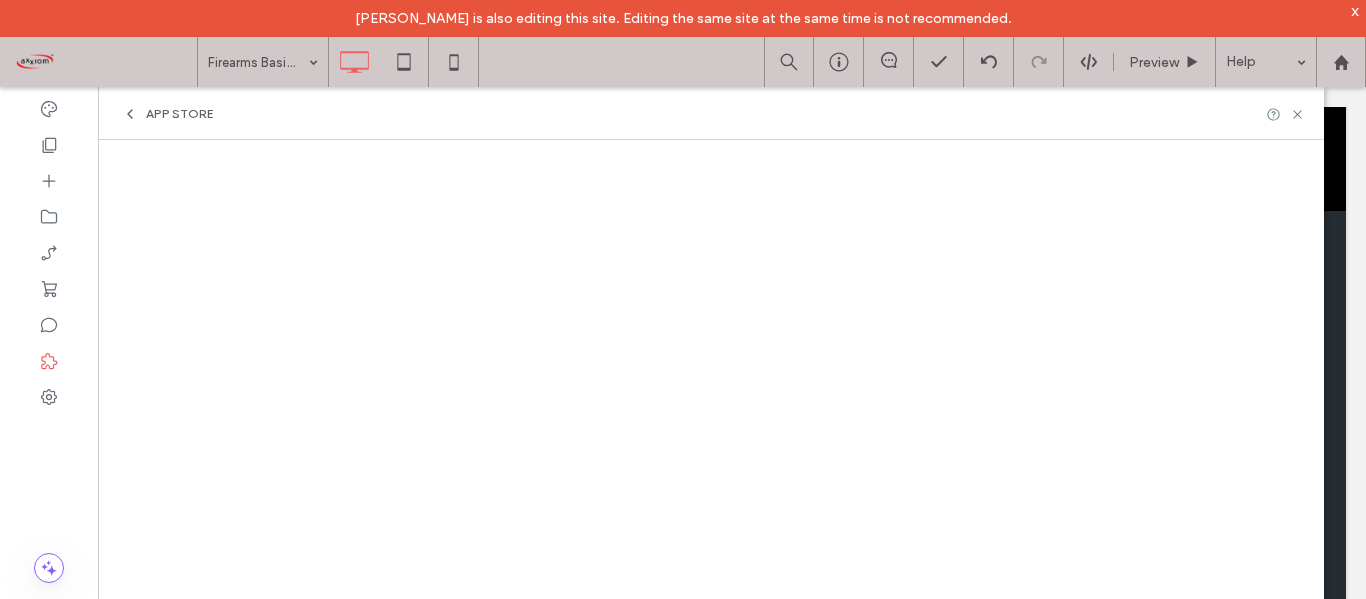 click on "App Store" at bounding box center (711, 113) 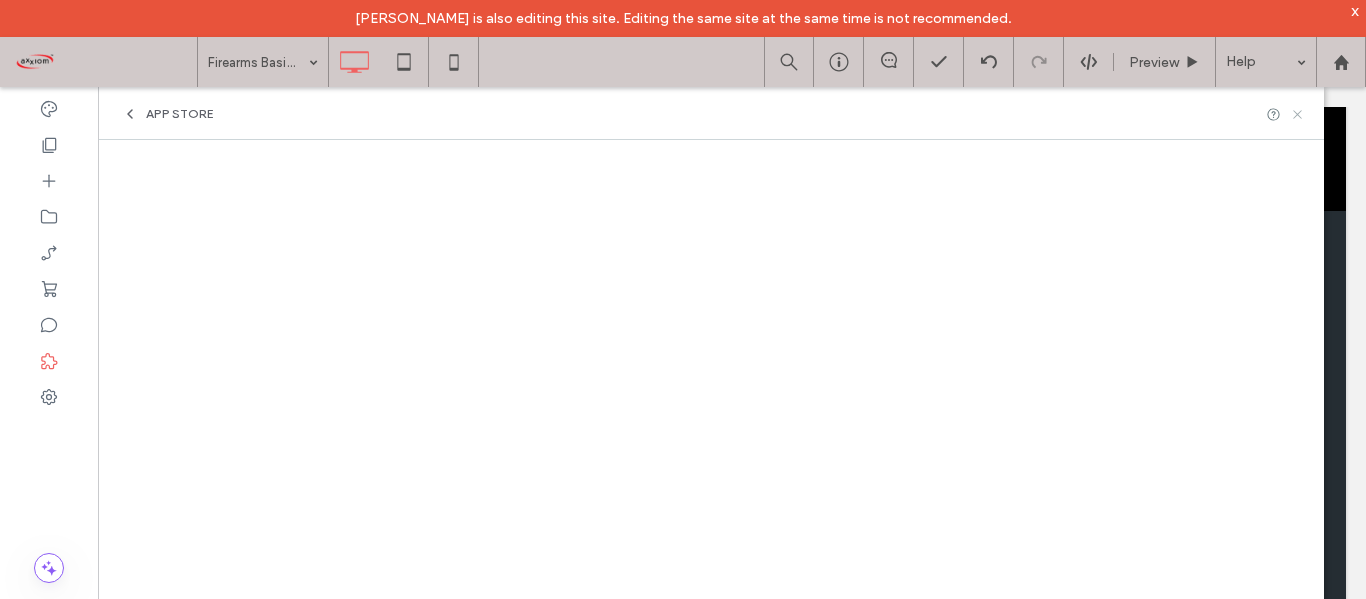click 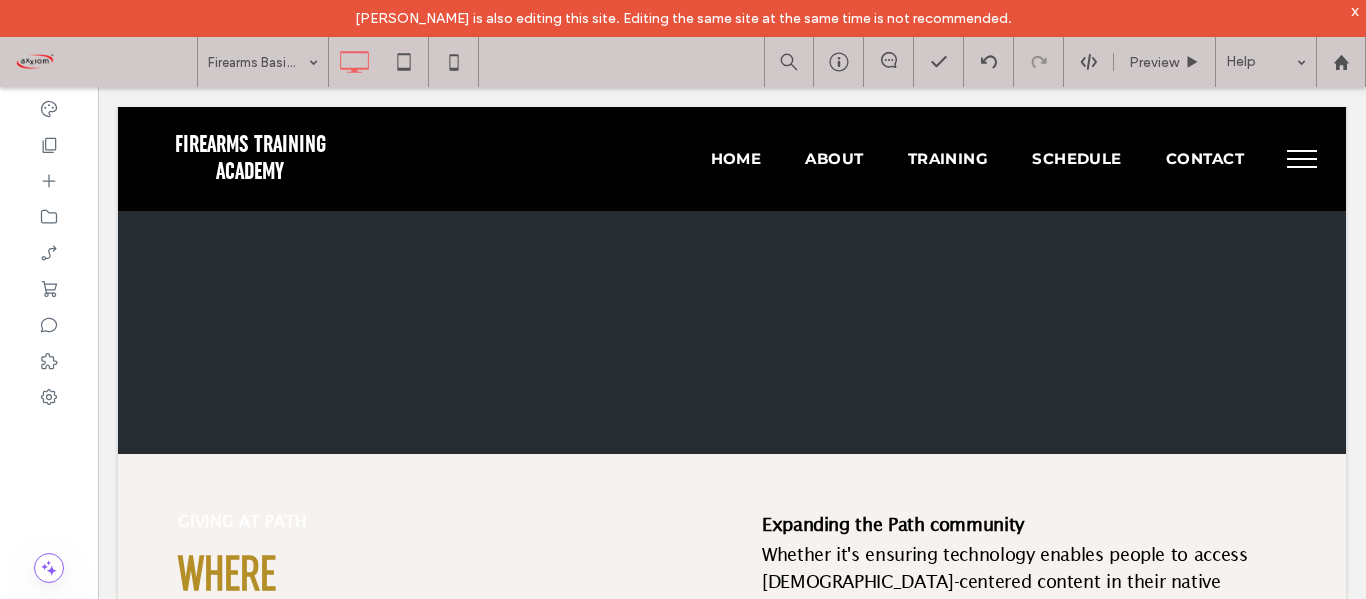 scroll, scrollTop: 1452, scrollLeft: 0, axis: vertical 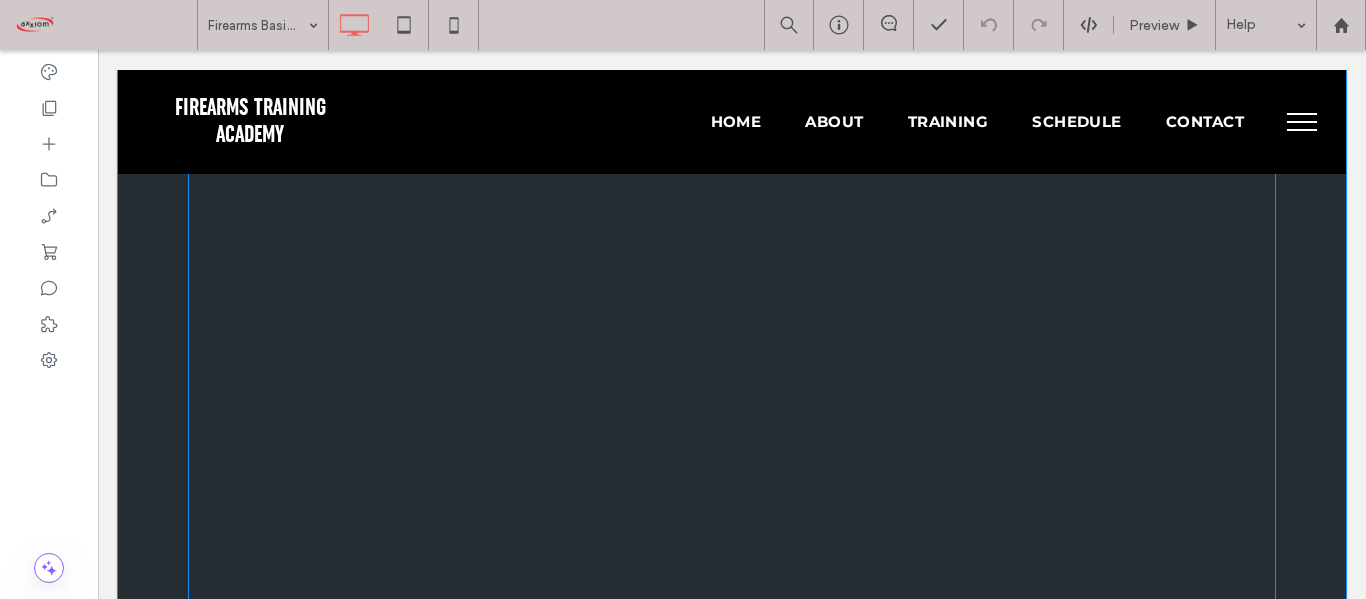 click at bounding box center (732, 1811) 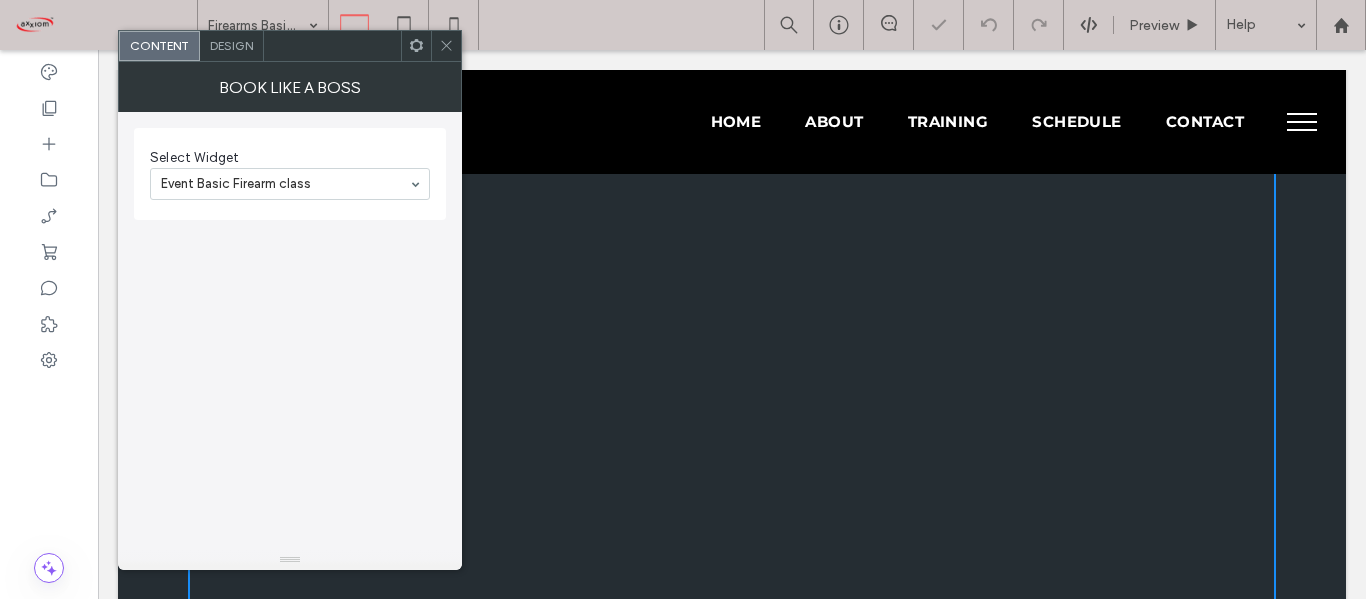 click on "Design" at bounding box center (231, 45) 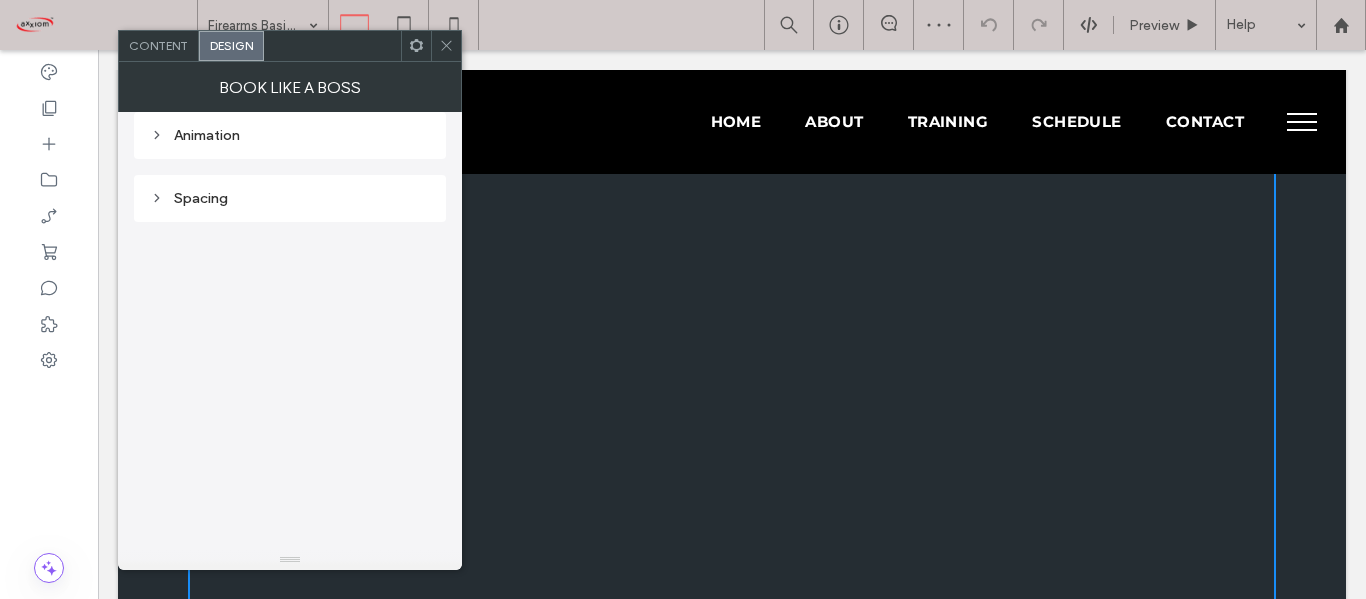 click 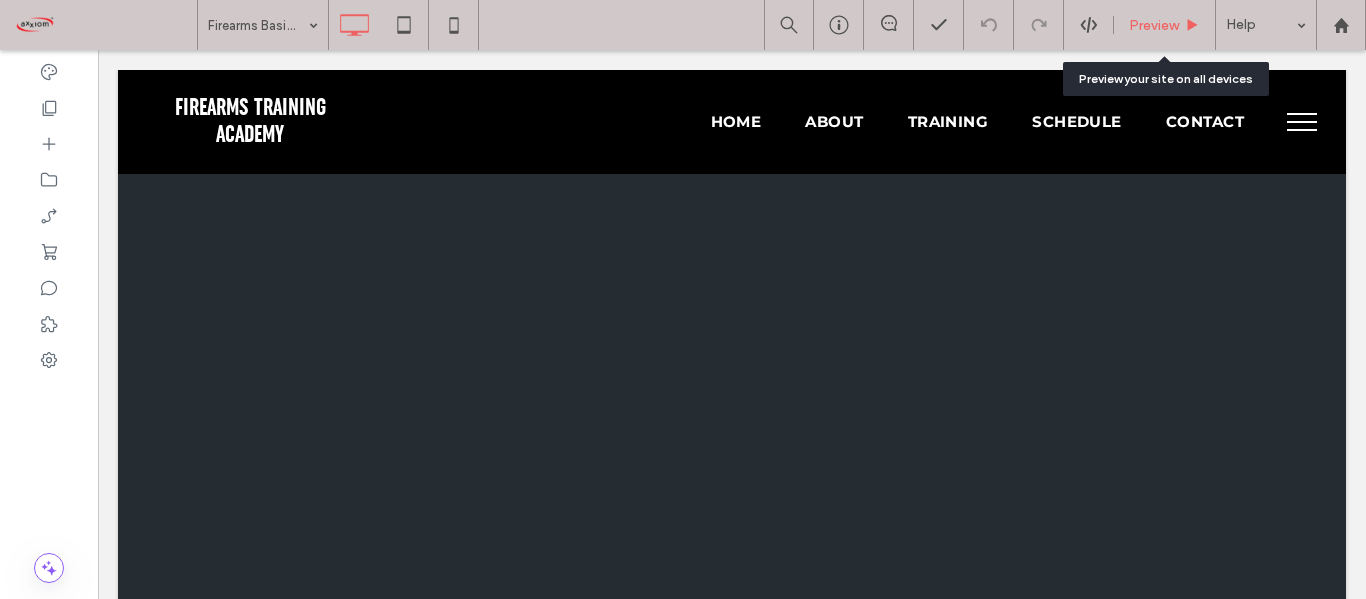 click 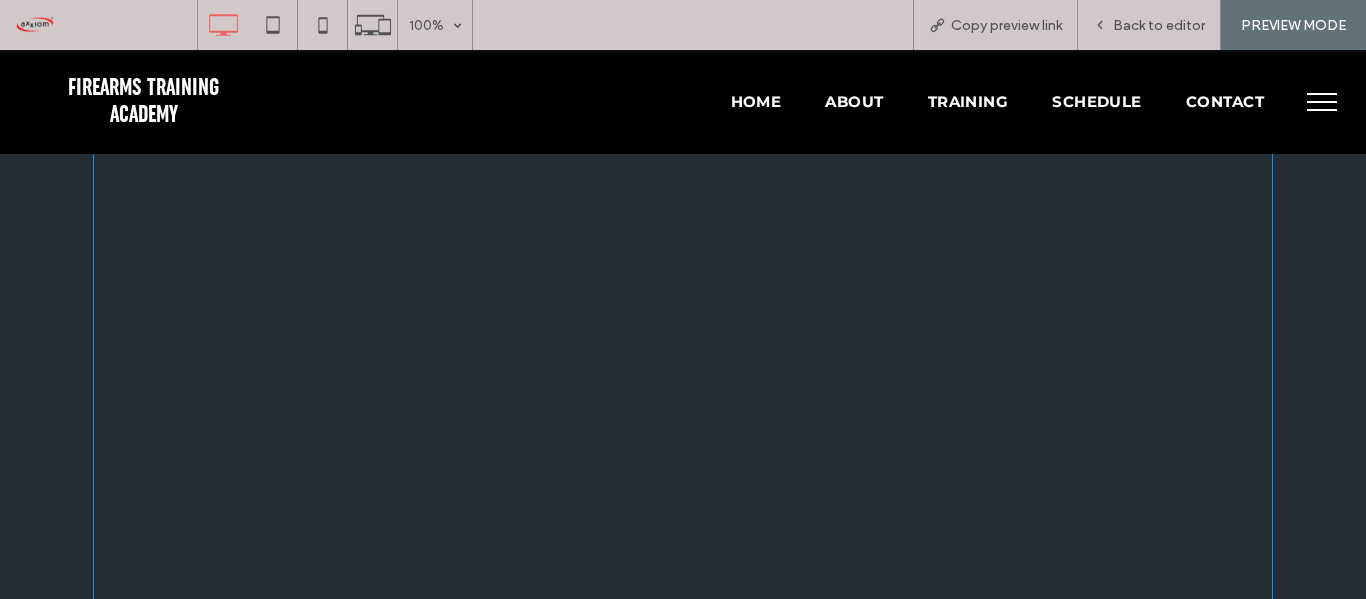 click at bounding box center [683, 1811] 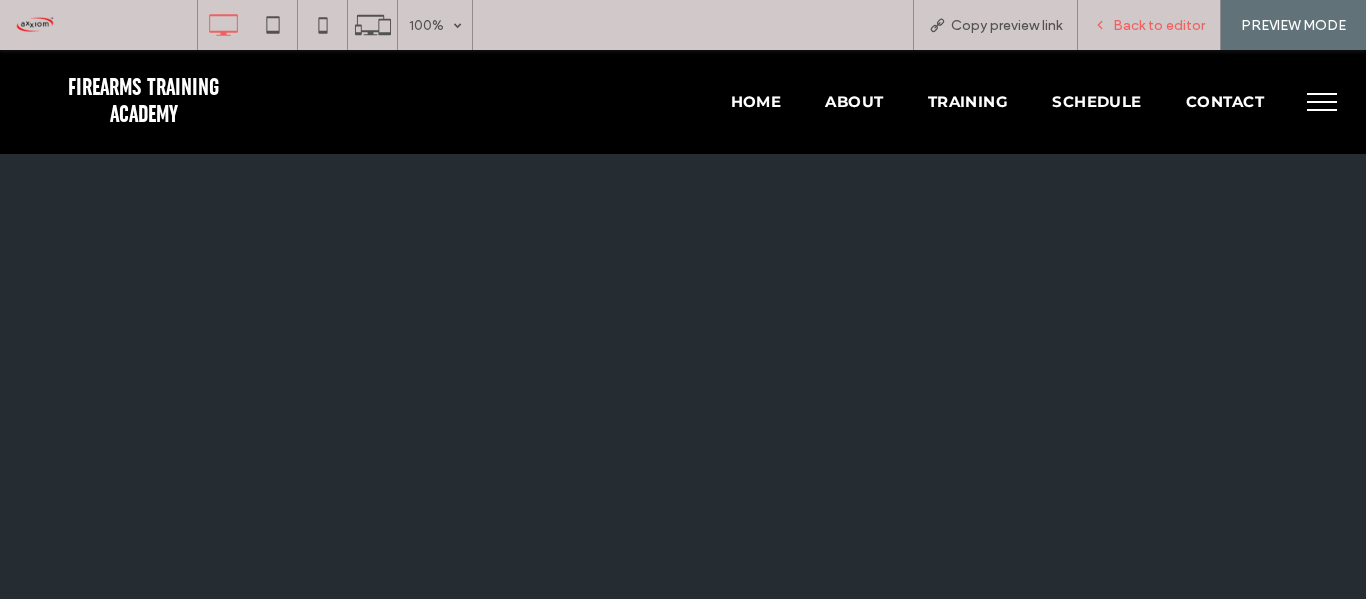 click on "Back to editor" at bounding box center [1159, 25] 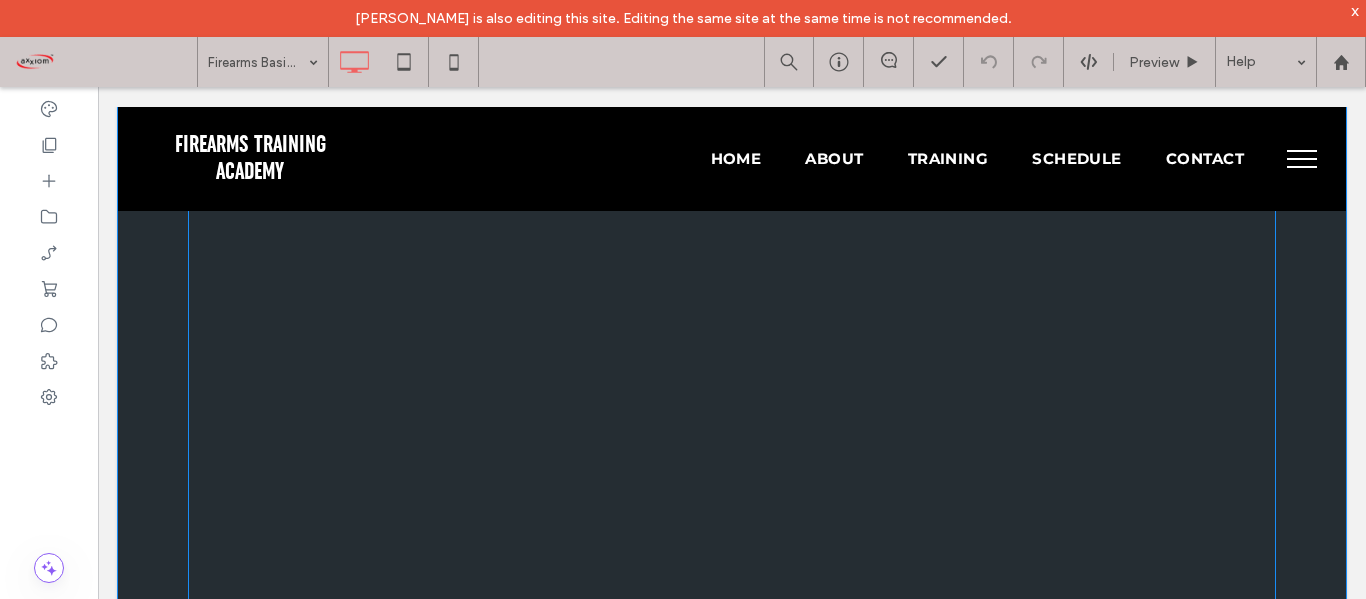 scroll, scrollTop: 1242, scrollLeft: 0, axis: vertical 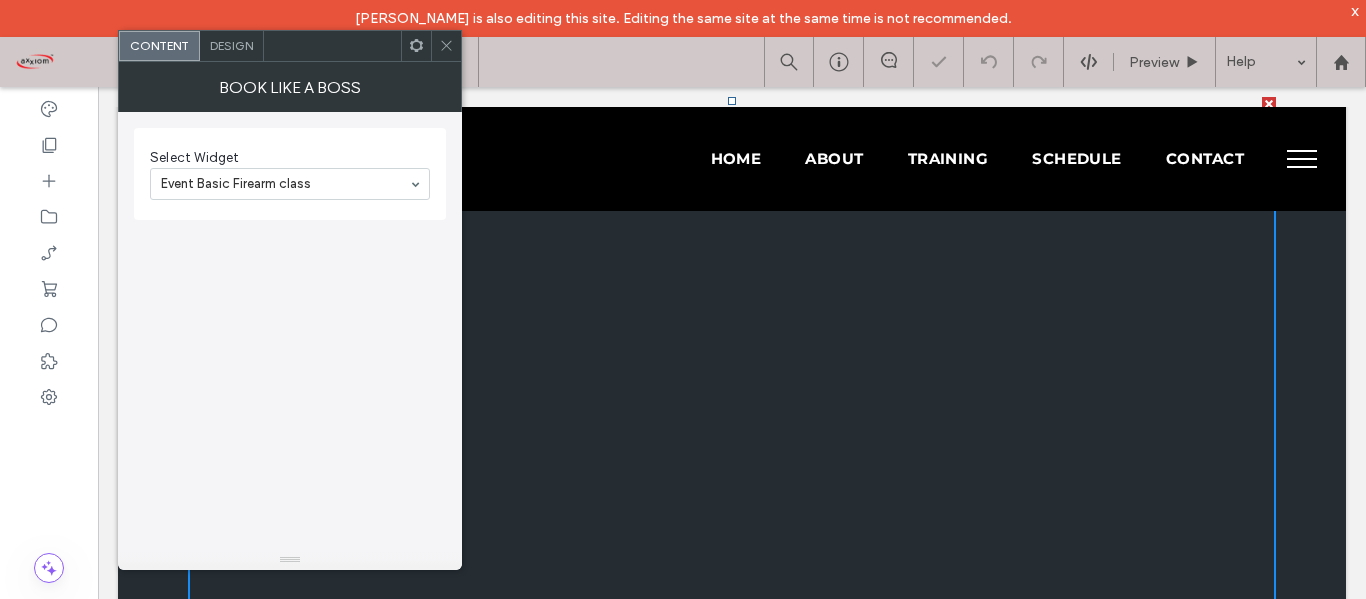 click on "Design" at bounding box center [231, 45] 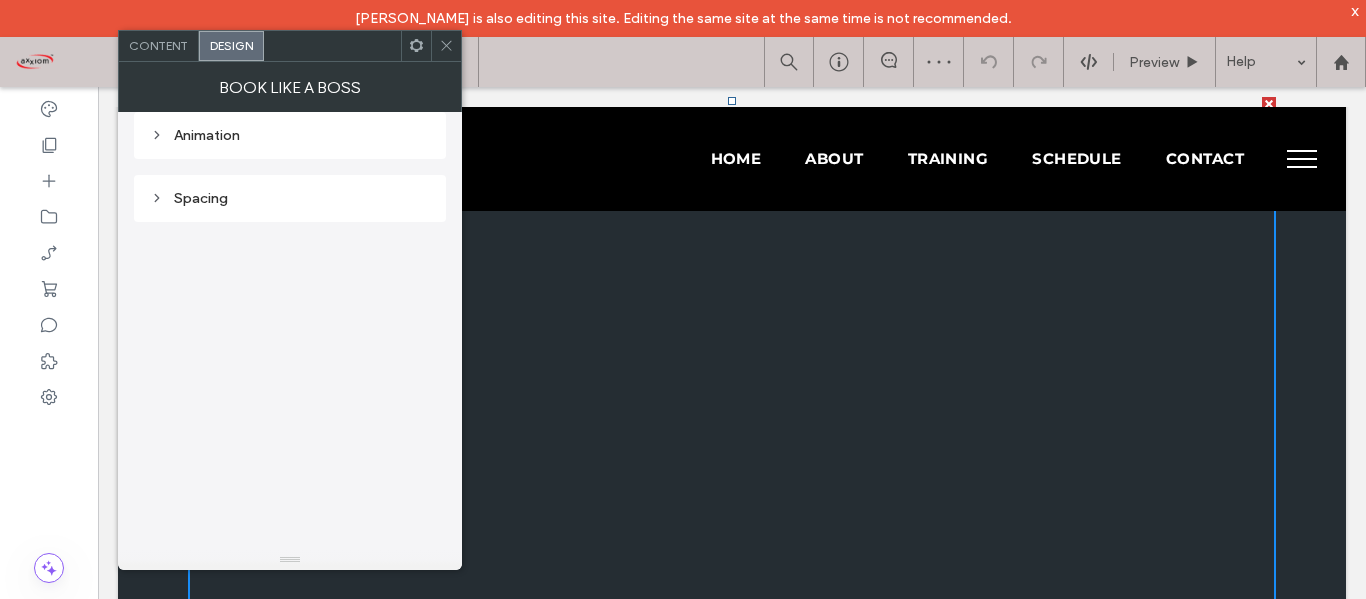 click at bounding box center [446, 46] 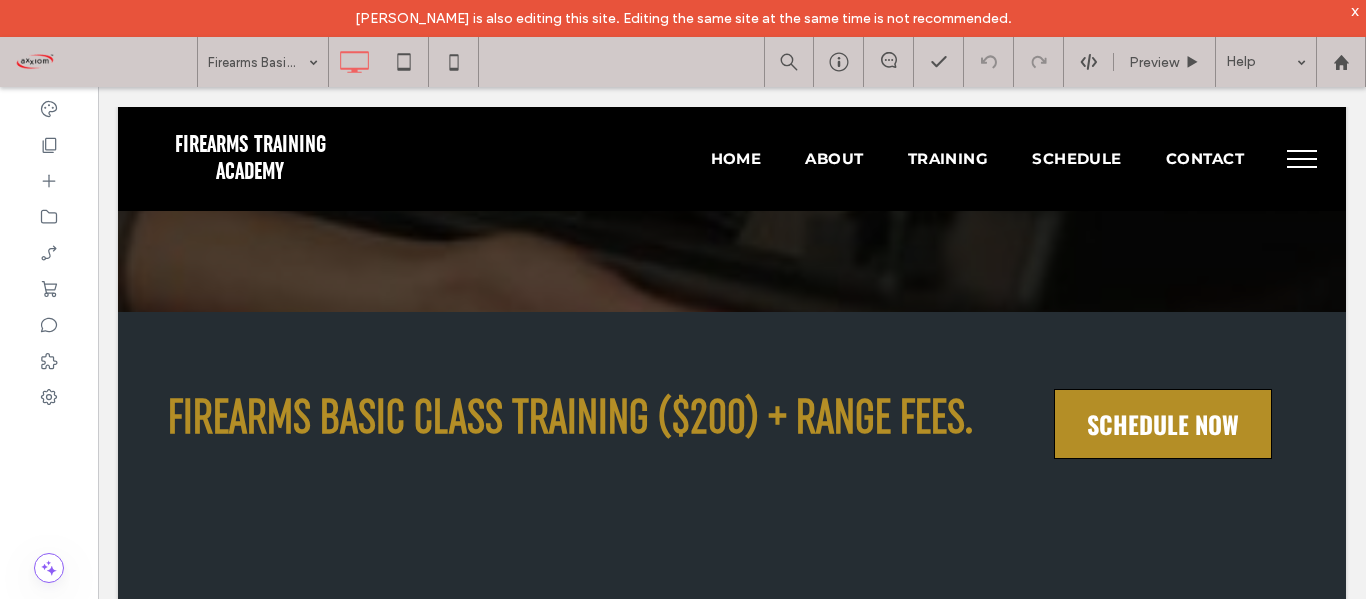 scroll, scrollTop: 294, scrollLeft: 0, axis: vertical 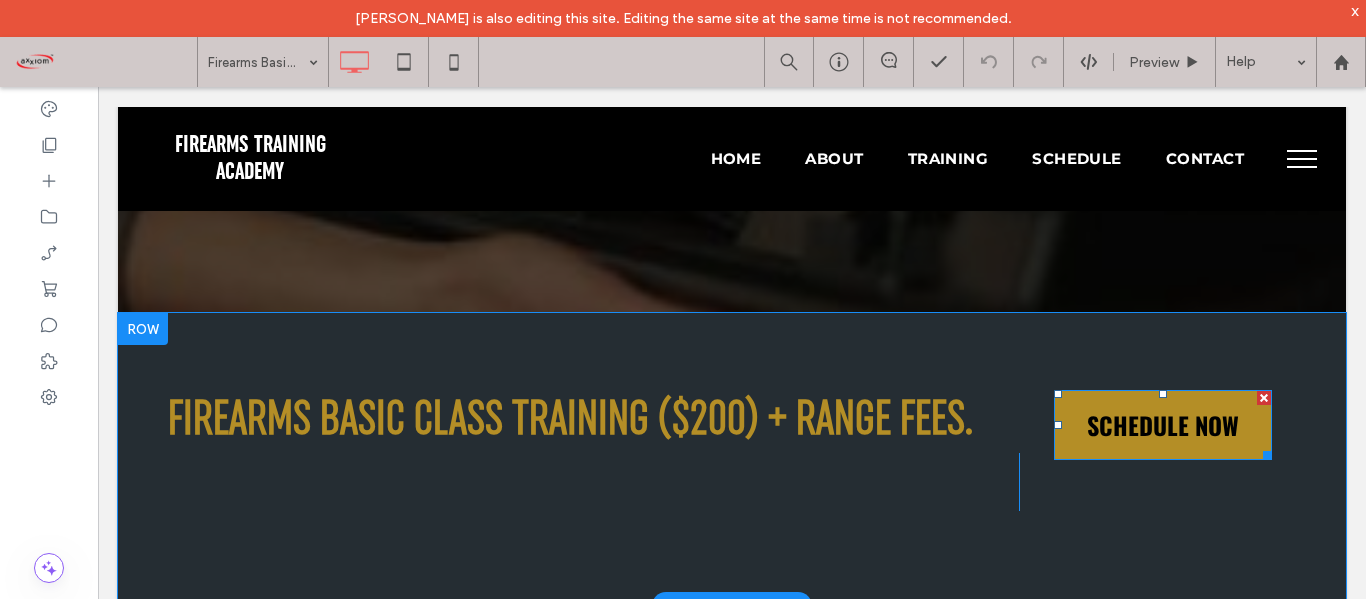 click on "SCHEDULE NOW" at bounding box center (1163, 425) 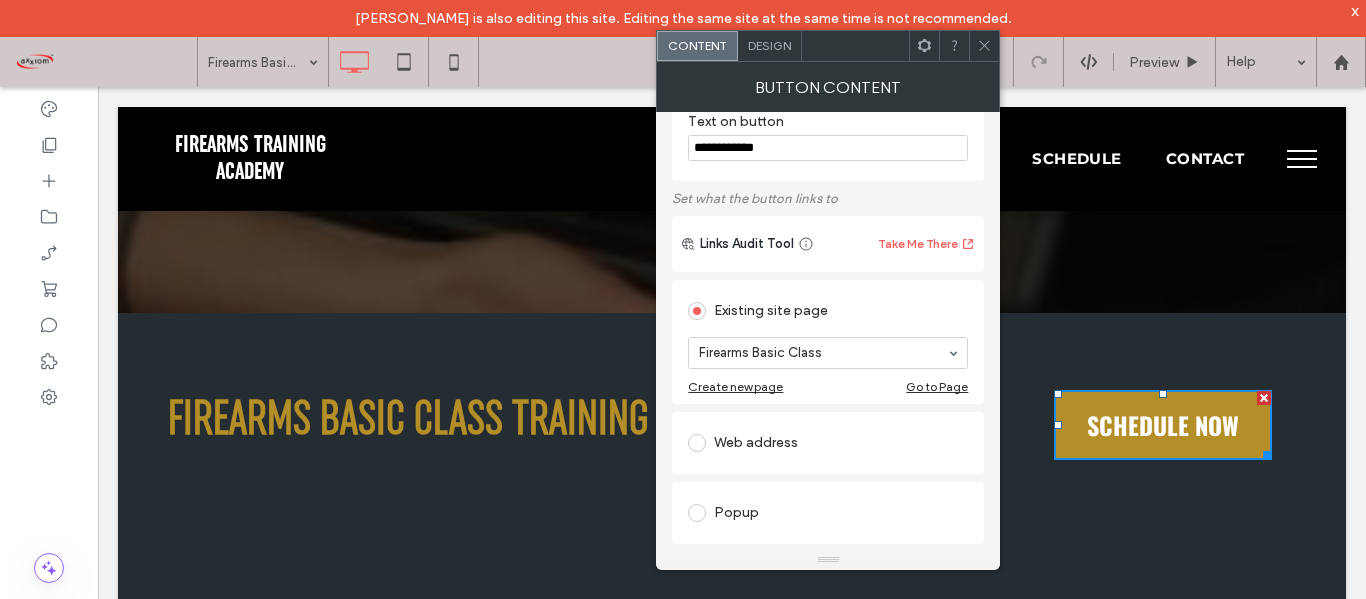scroll, scrollTop: 34, scrollLeft: 0, axis: vertical 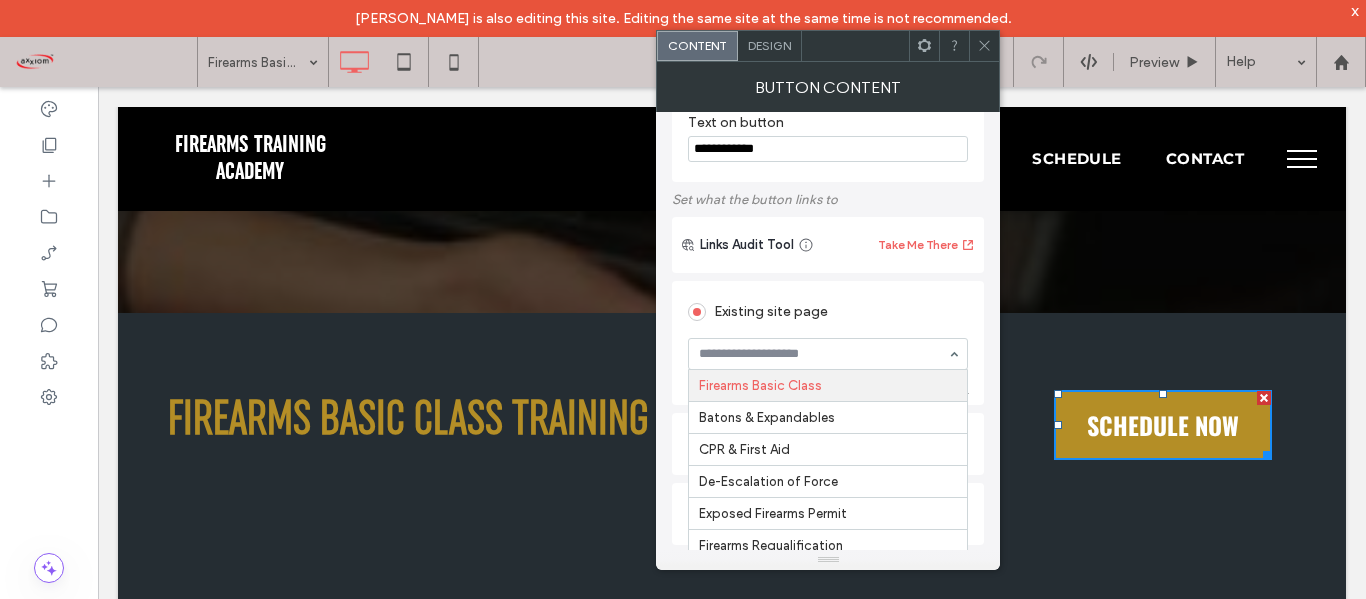 click at bounding box center (823, 354) 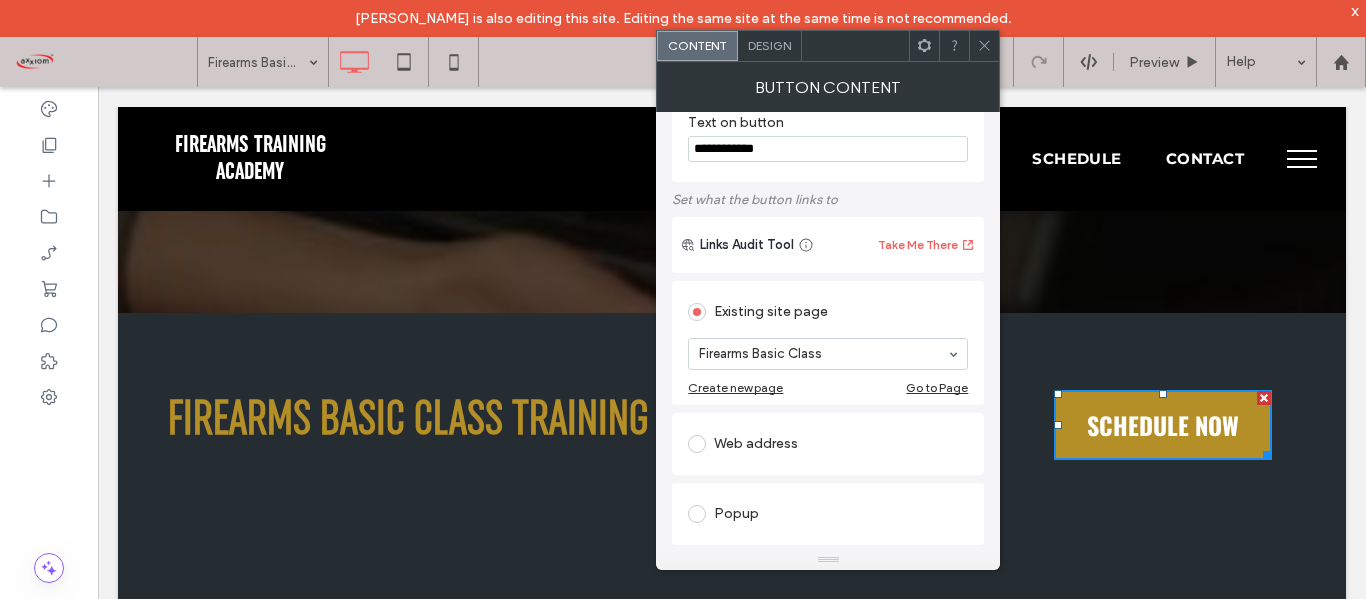 click on "Web address" at bounding box center [828, 444] 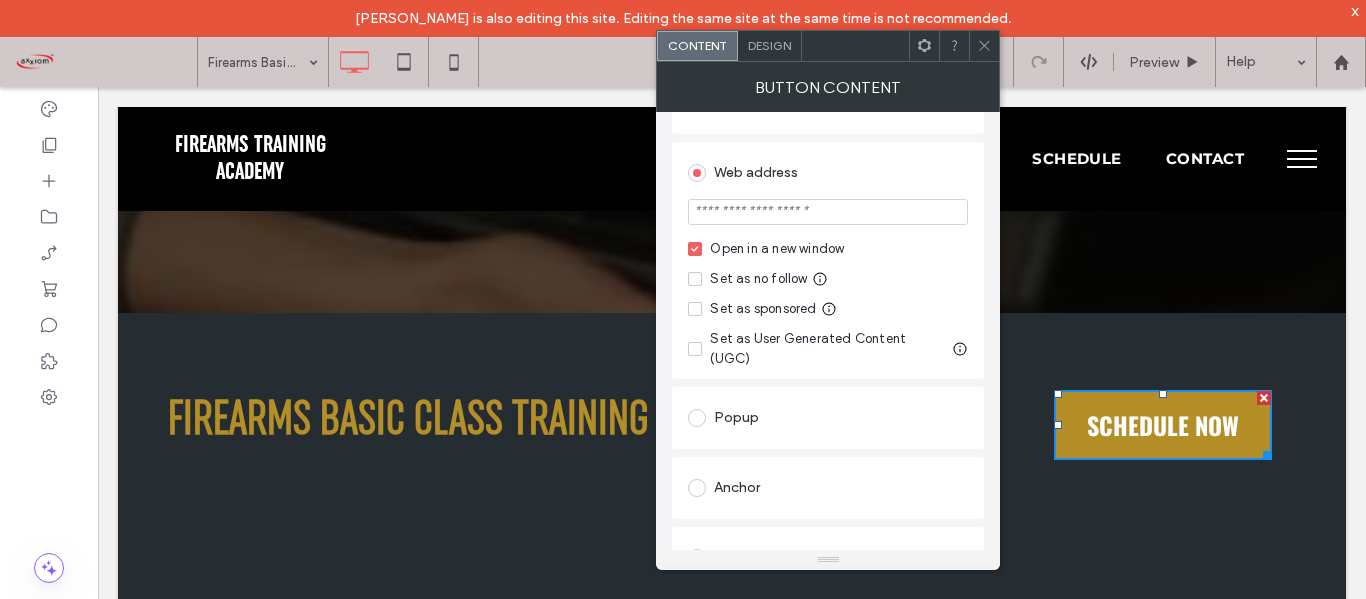 scroll, scrollTop: 233, scrollLeft: 0, axis: vertical 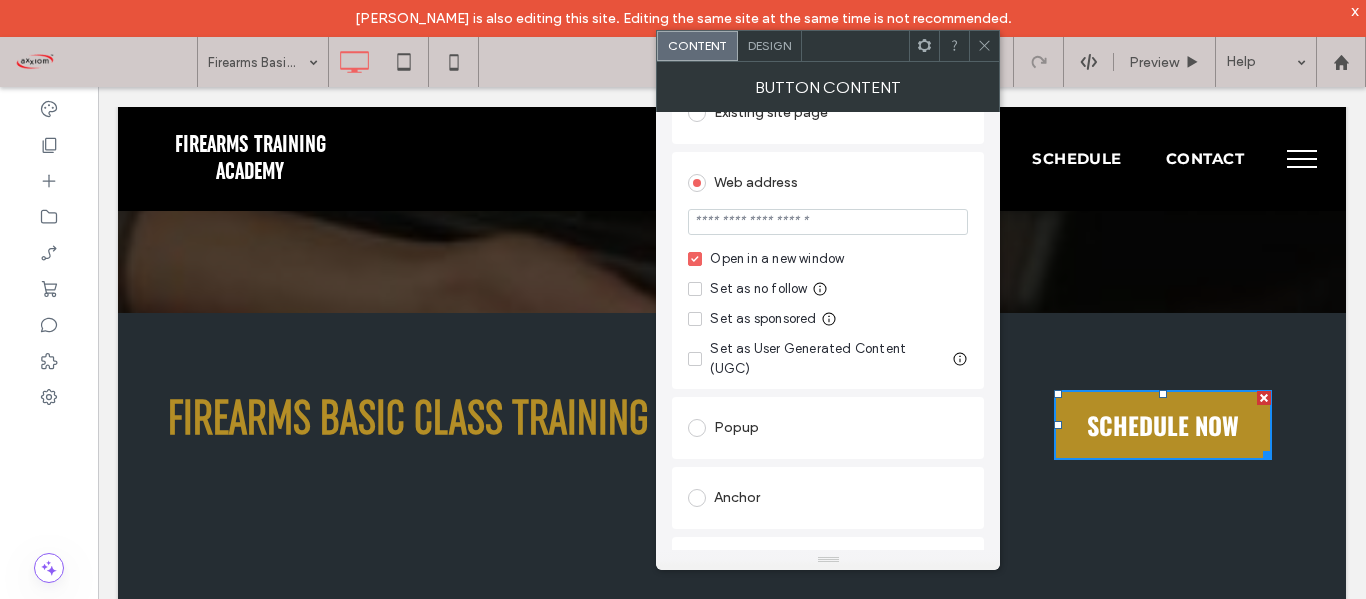 click on "Anchor" at bounding box center (828, 498) 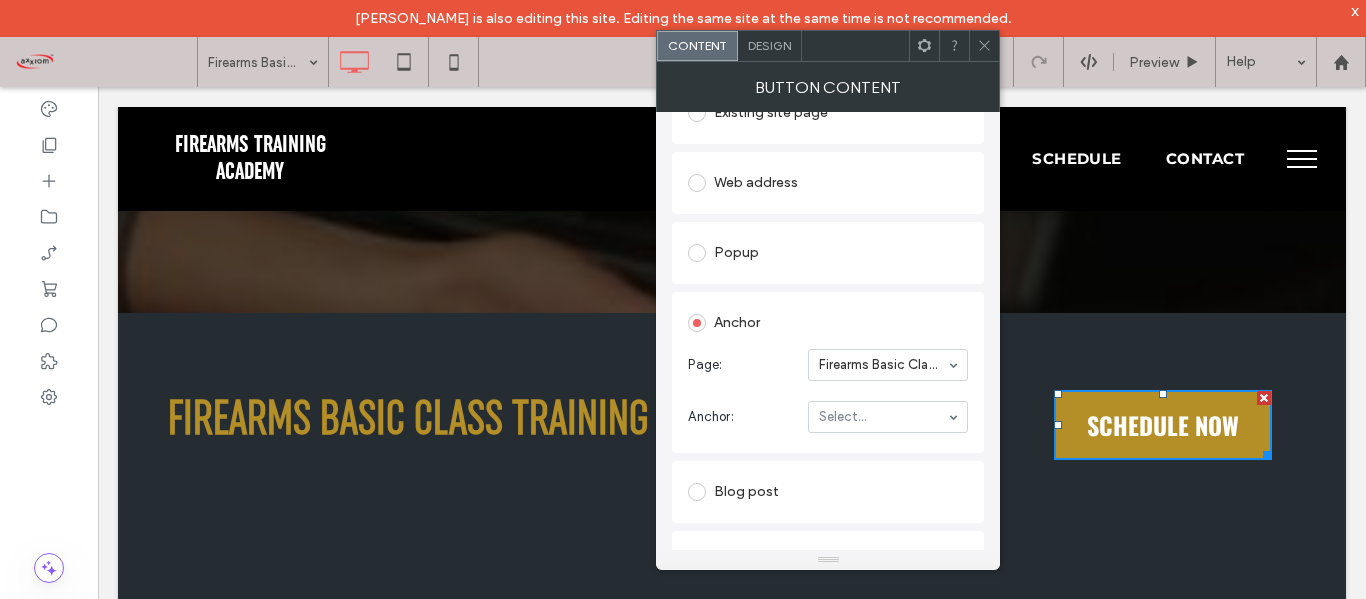 click on "Anchor:" at bounding box center (744, 417) 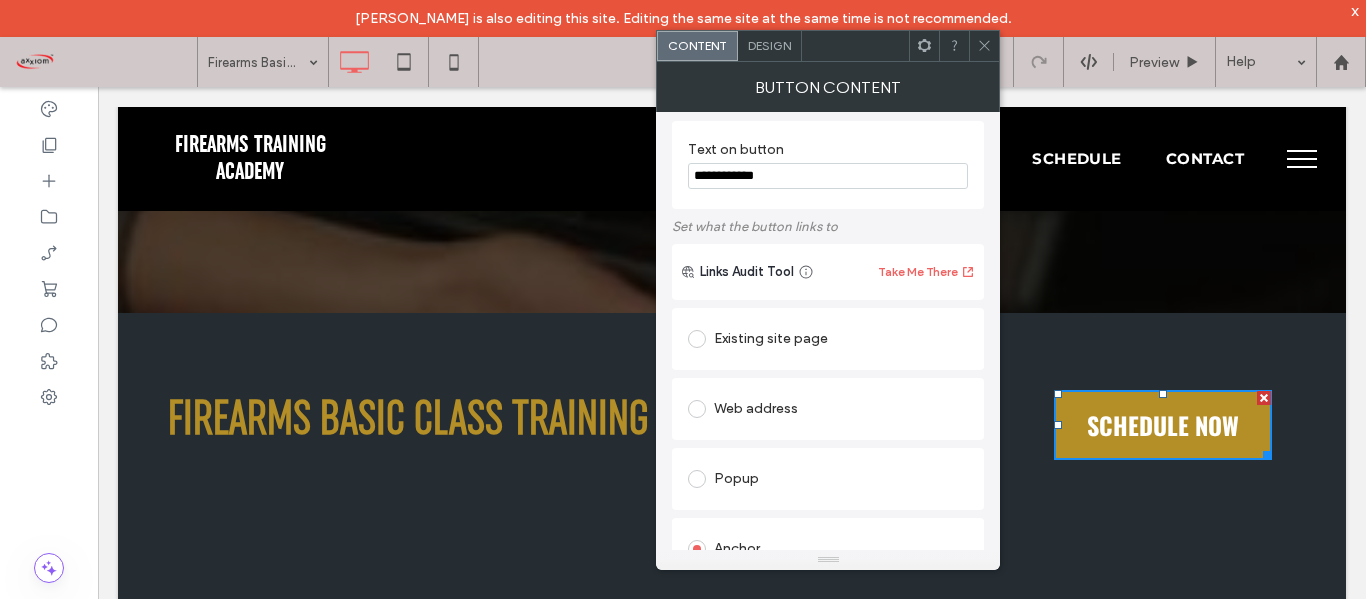scroll, scrollTop: 6, scrollLeft: 0, axis: vertical 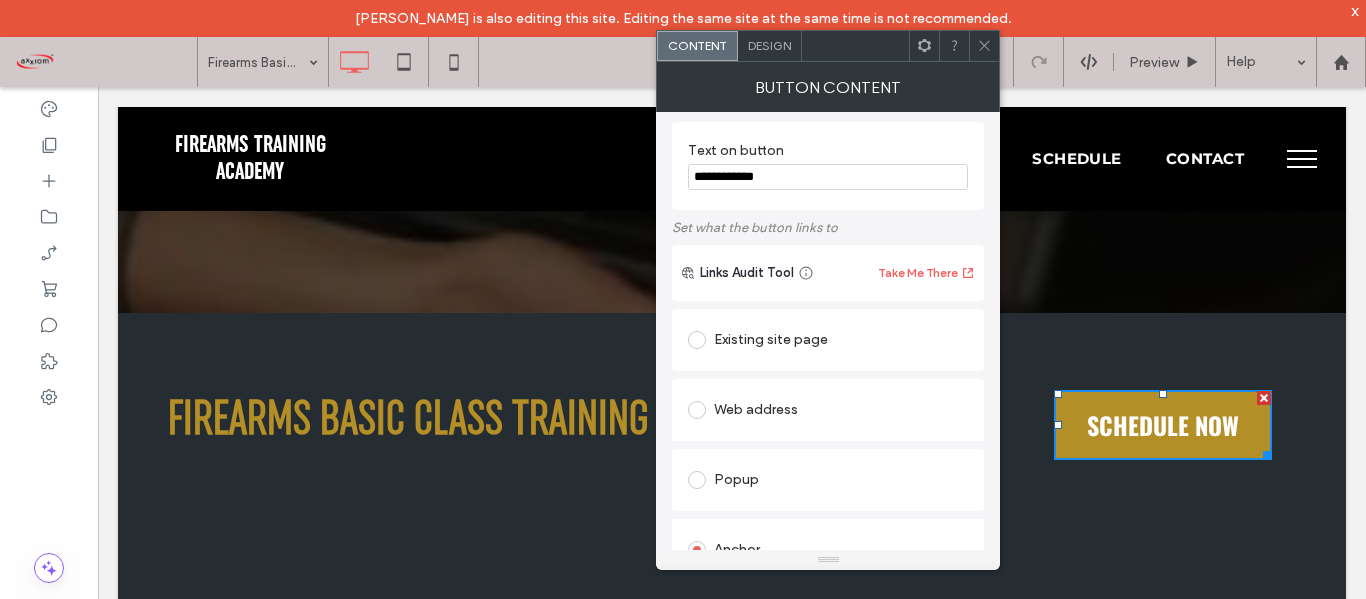 click on "Existing site page" at bounding box center (828, 340) 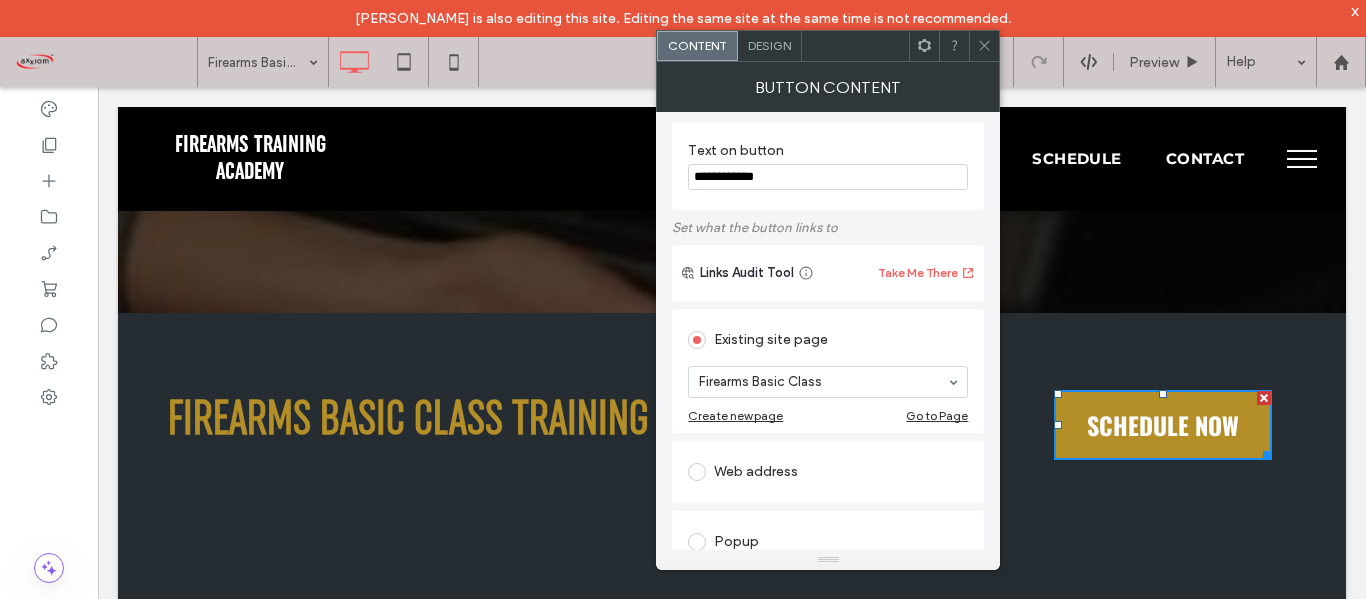 click 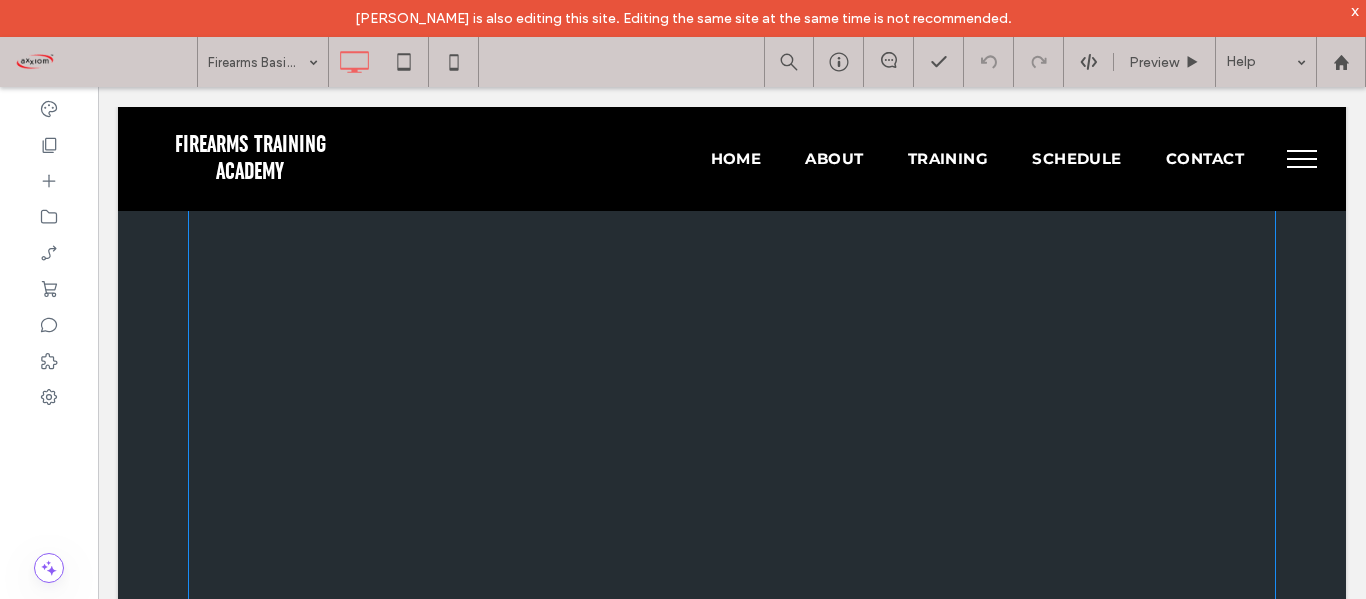 scroll, scrollTop: 1422, scrollLeft: 0, axis: vertical 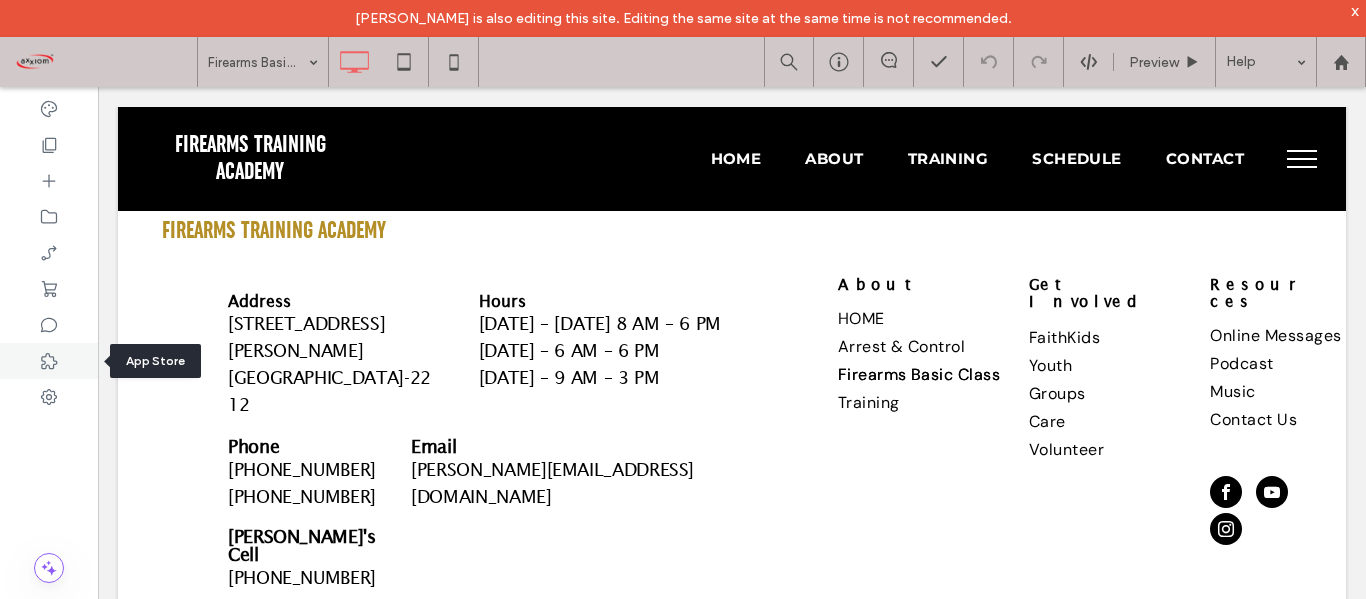 click 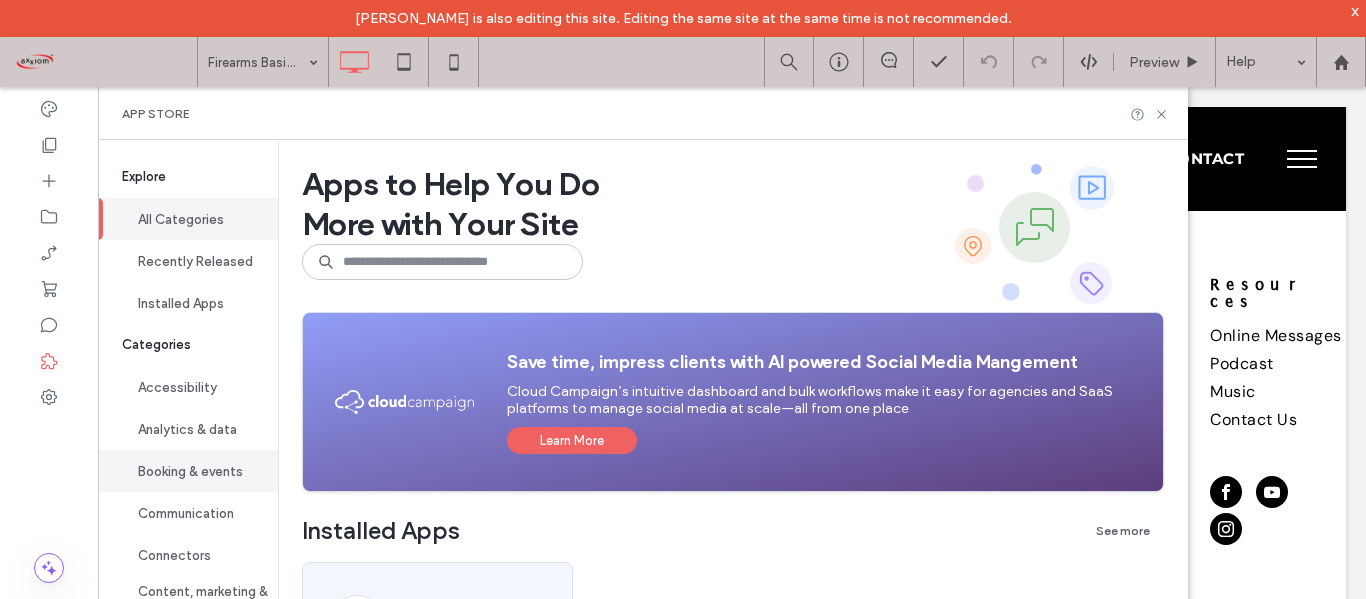 click on "Booking & events" at bounding box center [188, 471] 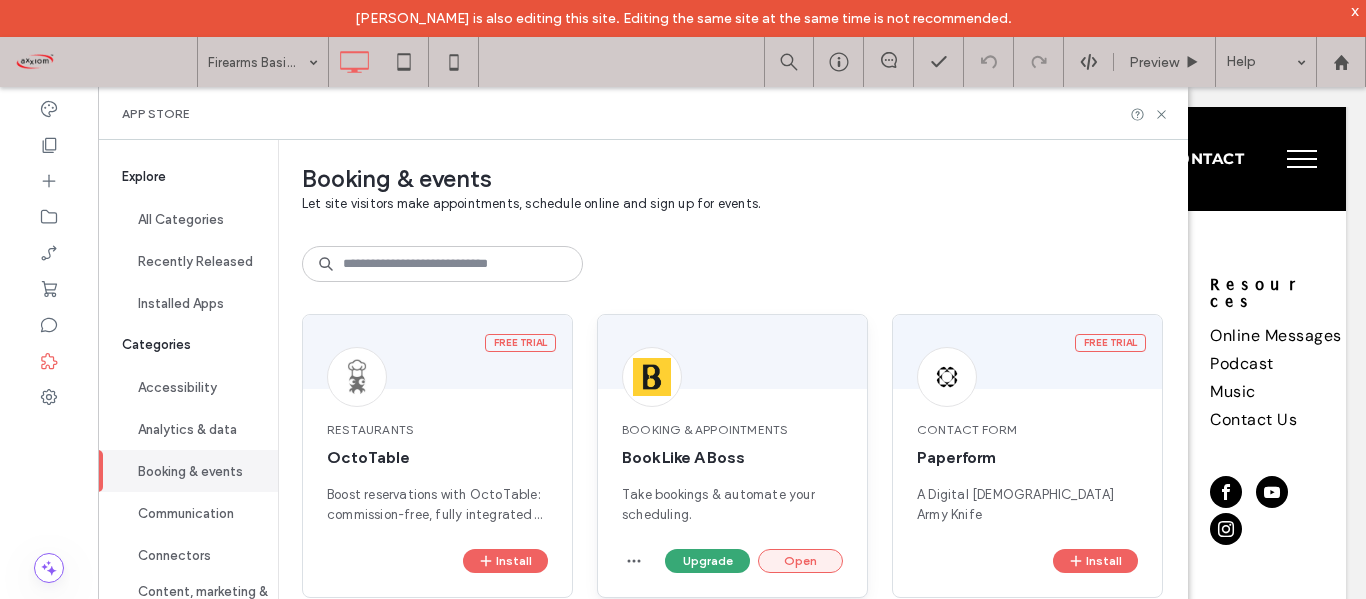 click on "Open" at bounding box center [800, 561] 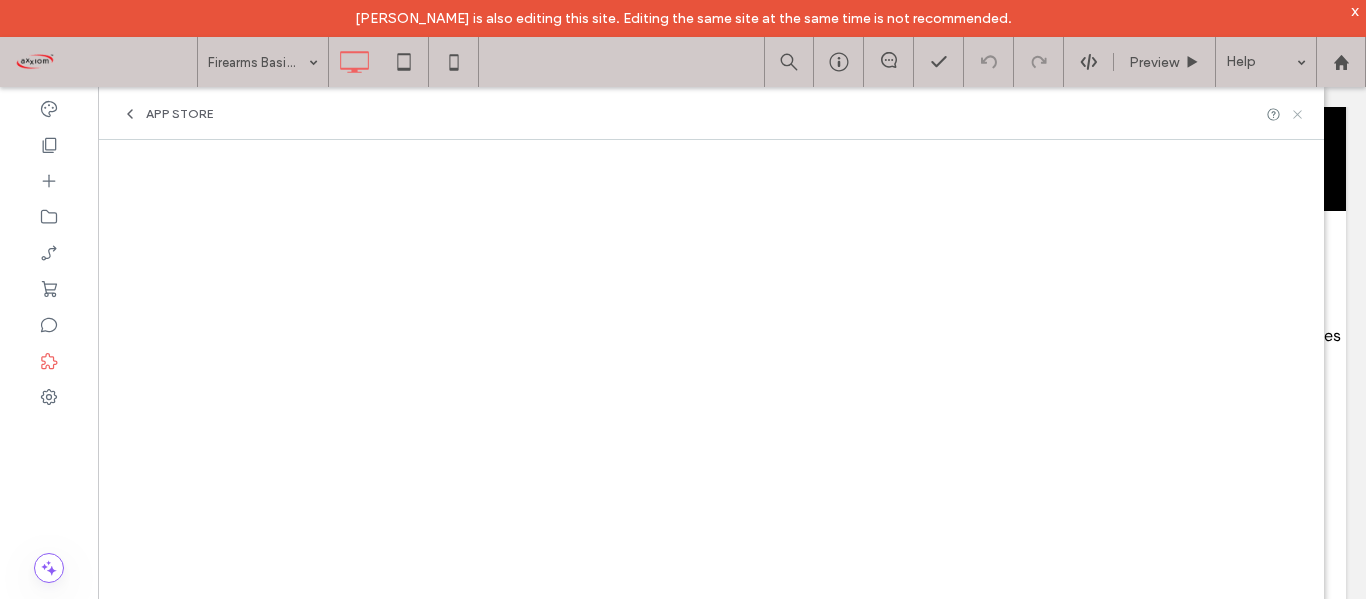 click 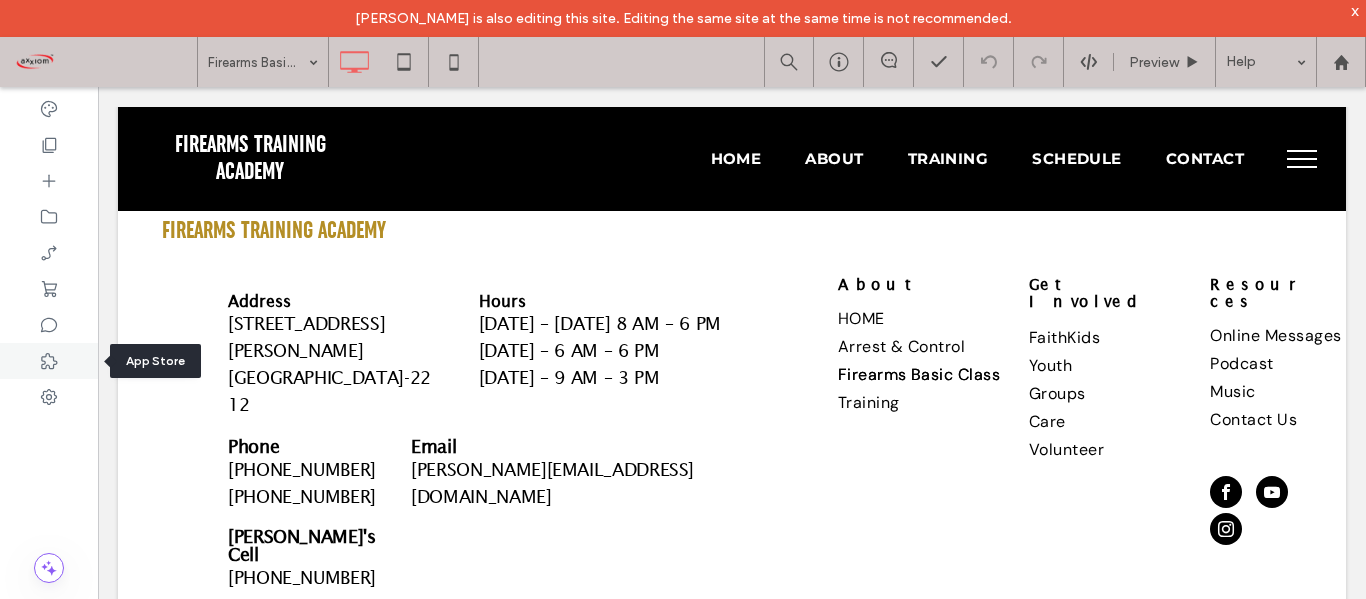 click 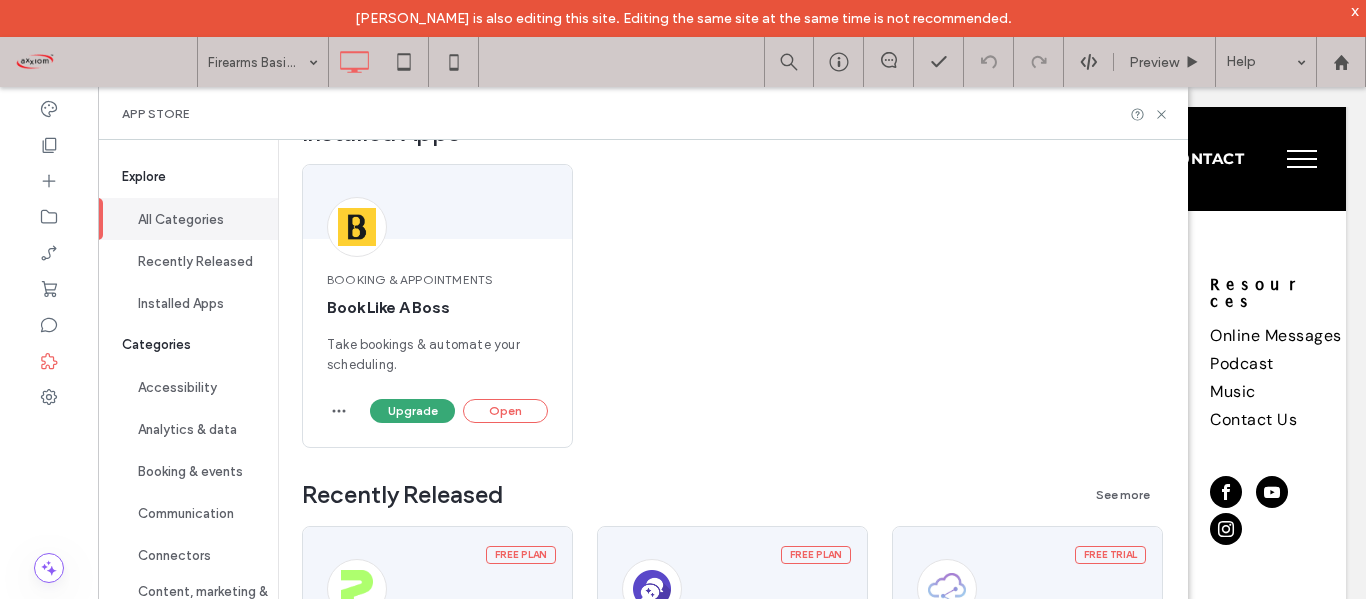 scroll, scrollTop: 399, scrollLeft: 0, axis: vertical 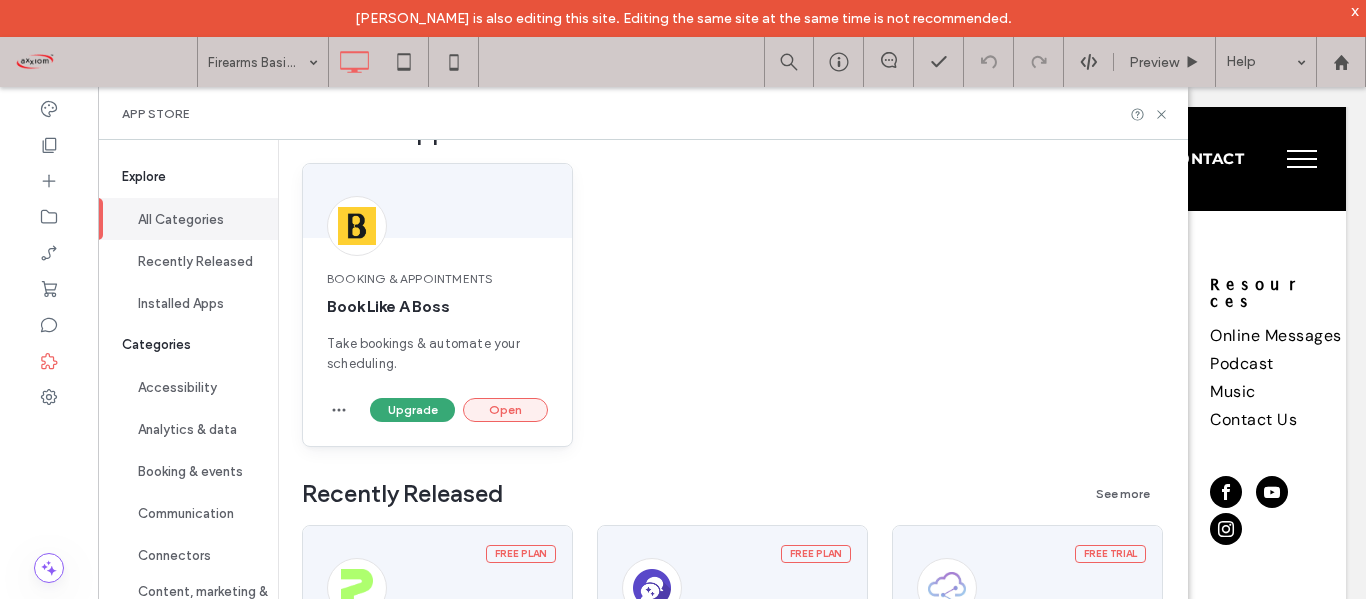 click on "Open" at bounding box center [505, 410] 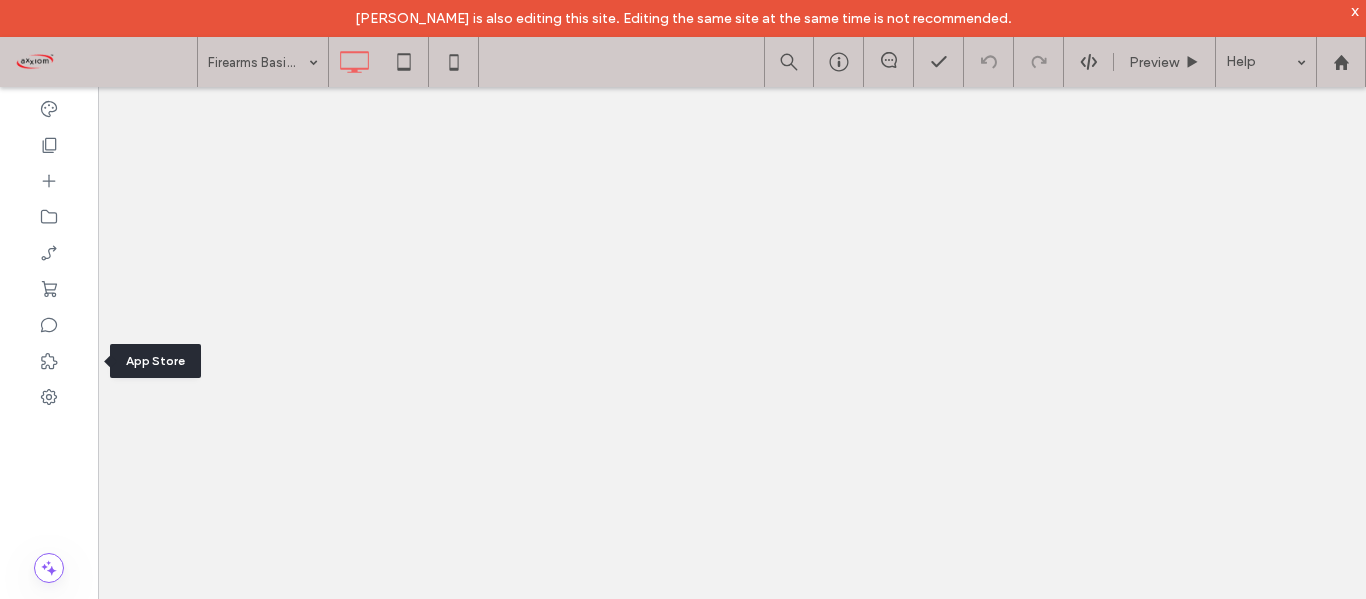 click 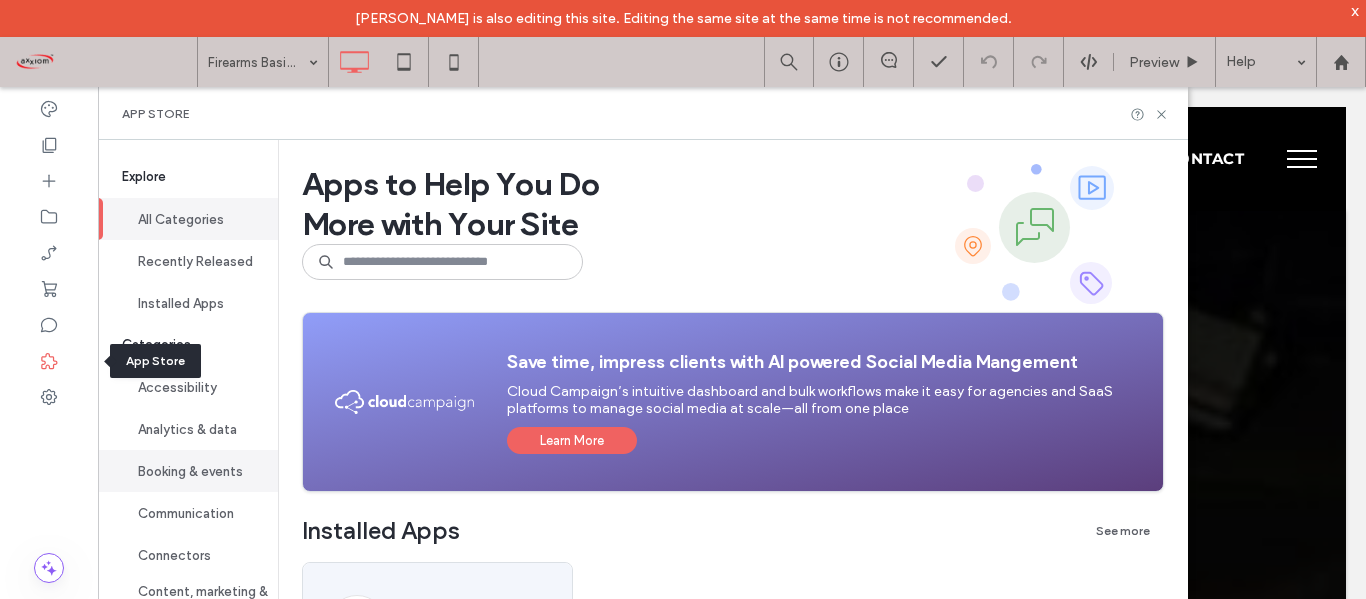 scroll, scrollTop: 0, scrollLeft: 0, axis: both 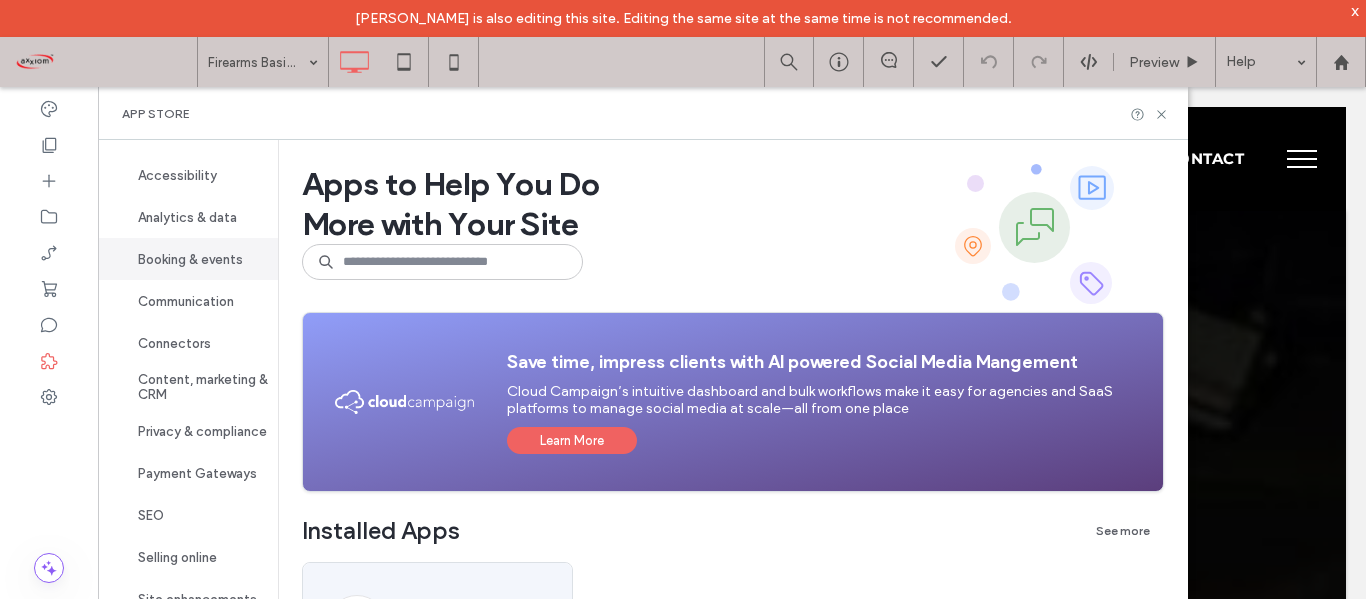click on "Booking & events" at bounding box center (188, 259) 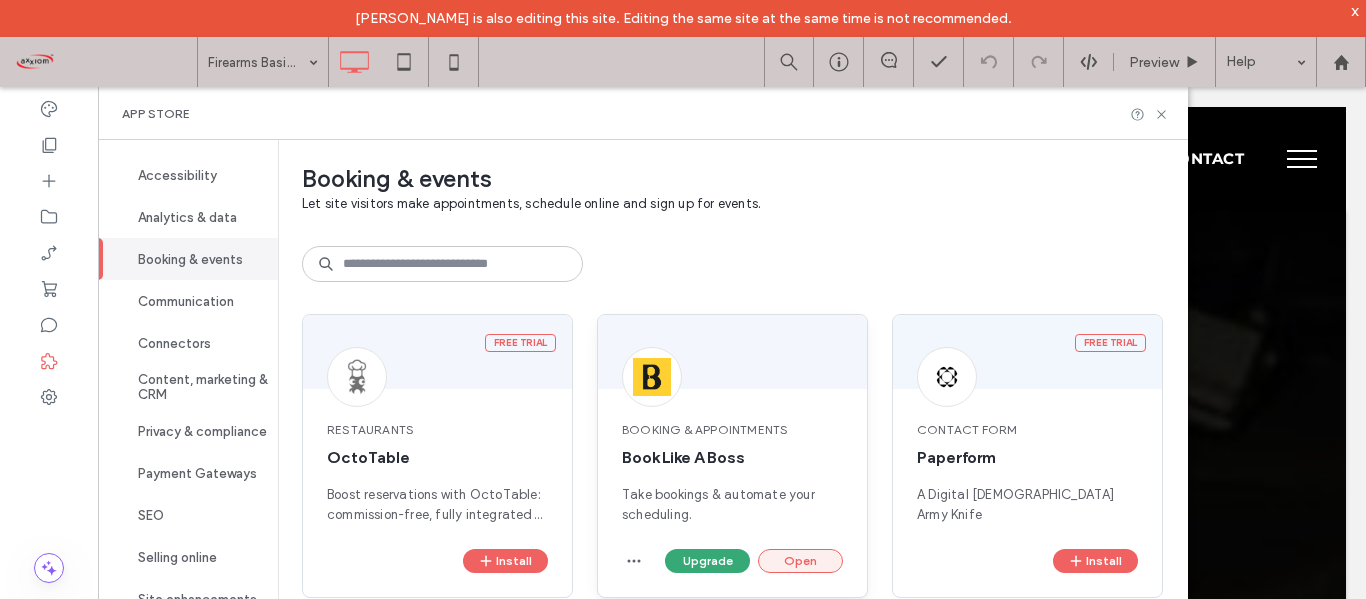 click on "Open" at bounding box center [800, 561] 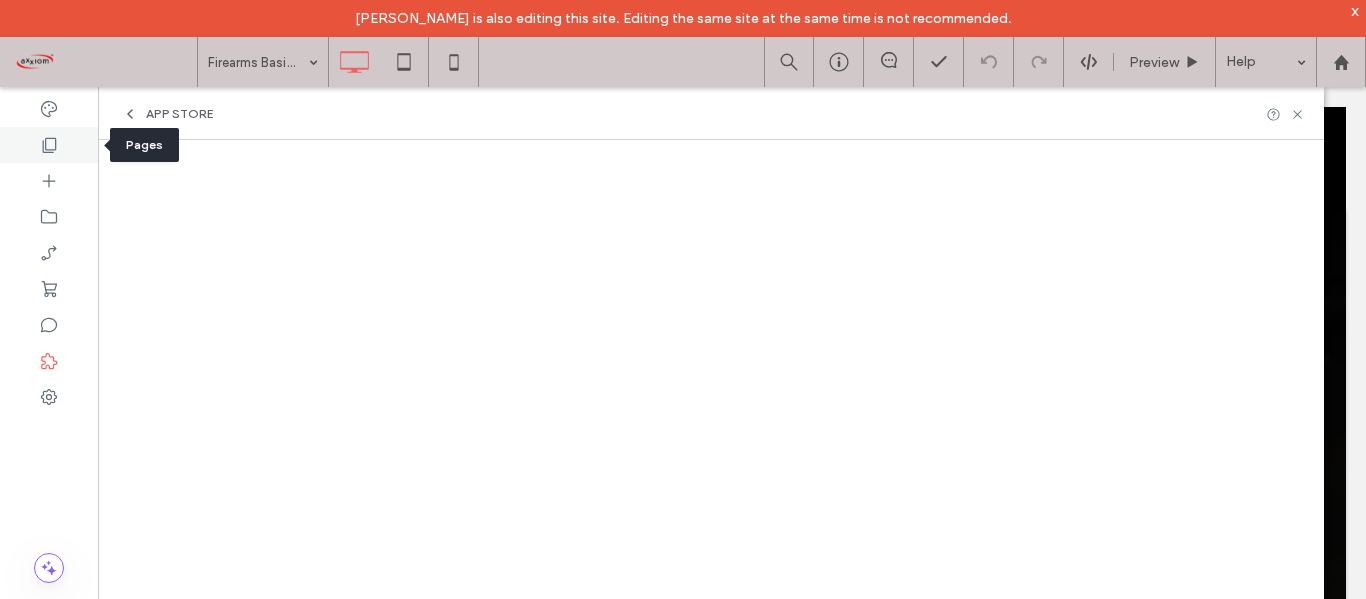 click at bounding box center [49, 145] 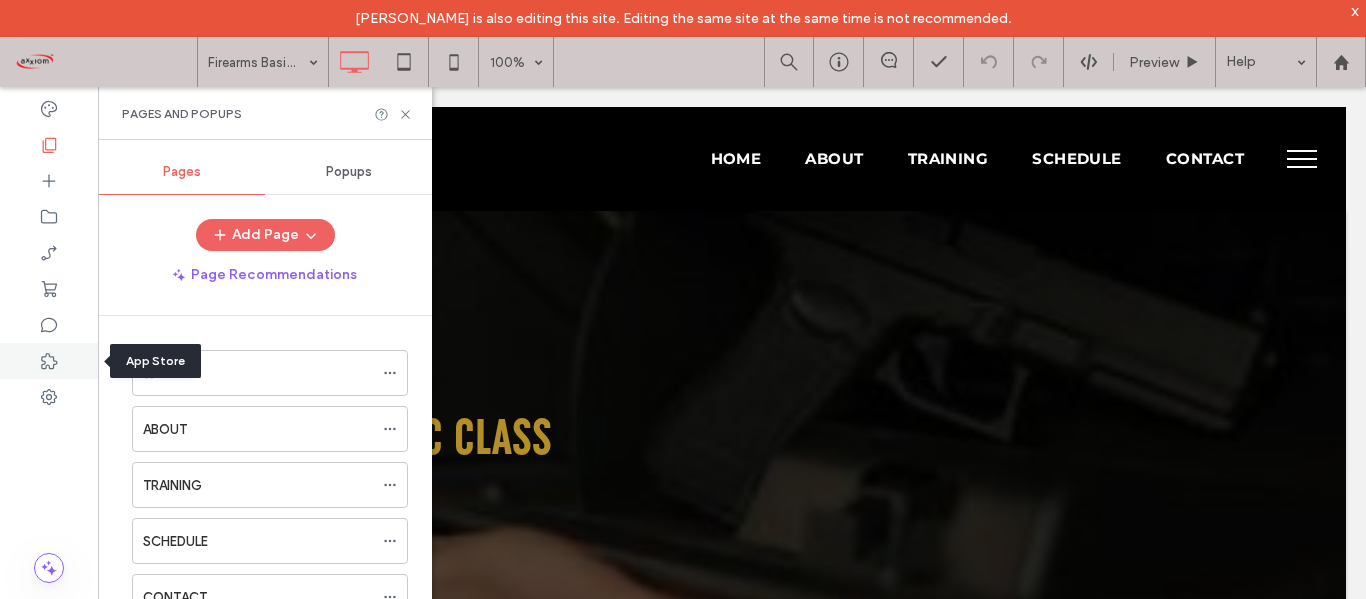 click at bounding box center [49, 361] 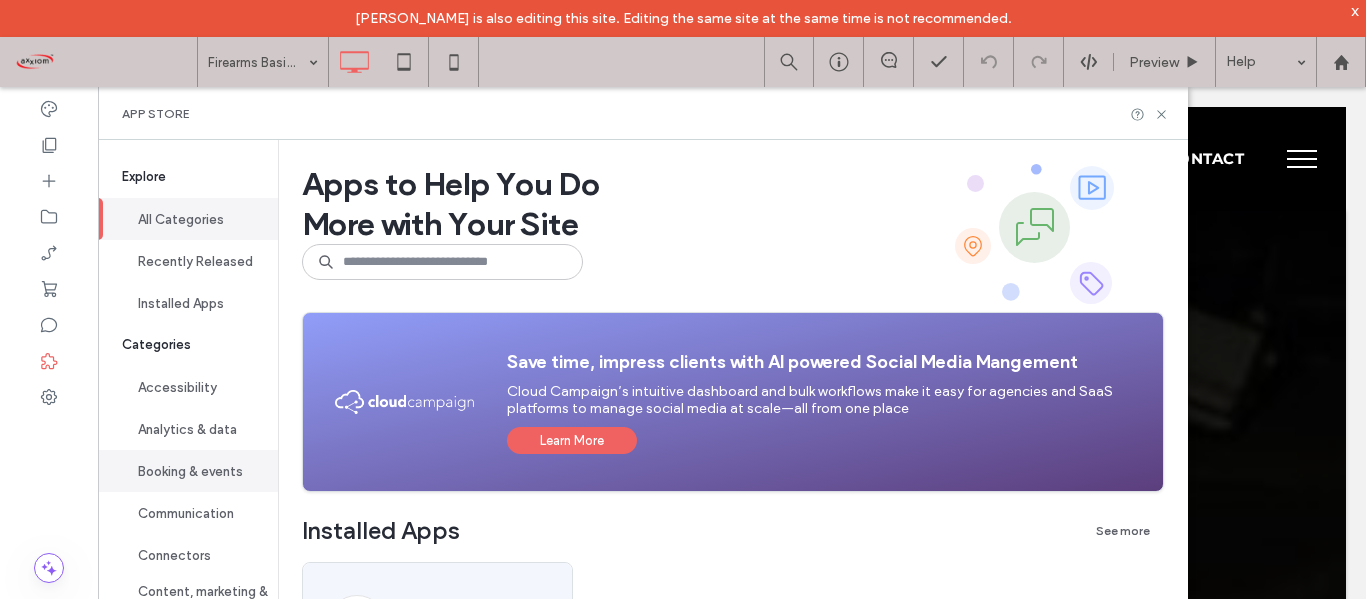 click on "Booking & events" at bounding box center (188, 471) 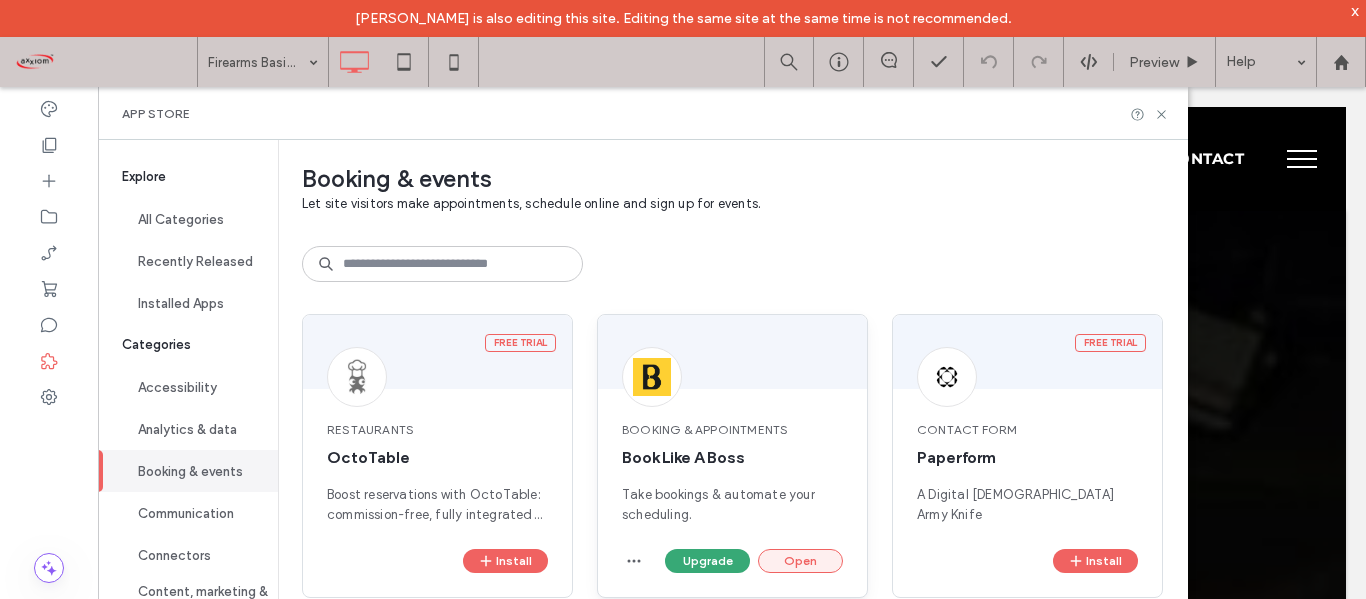 click on "Open" at bounding box center (800, 561) 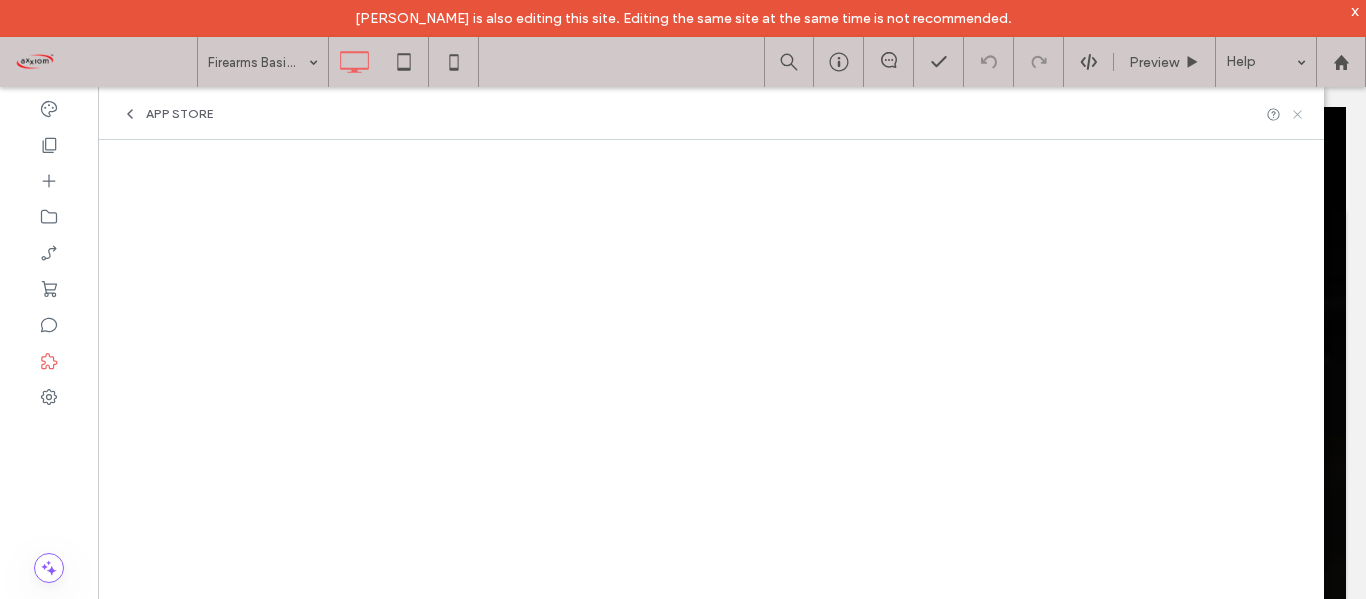 click 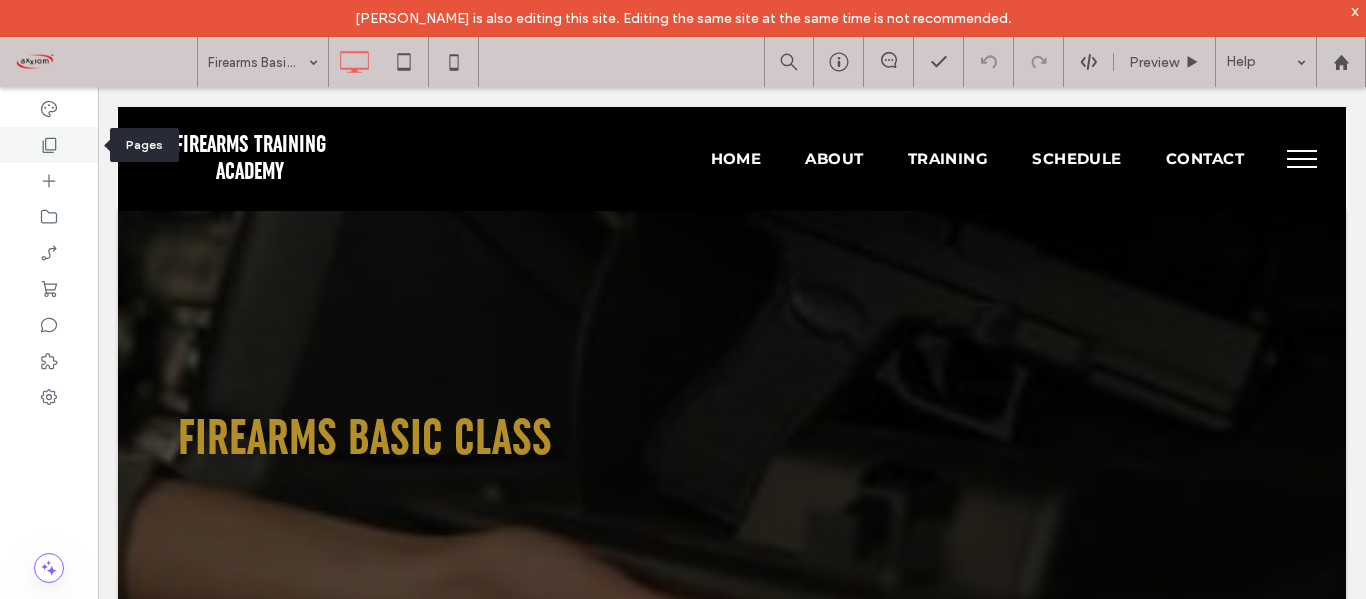 click at bounding box center (49, 145) 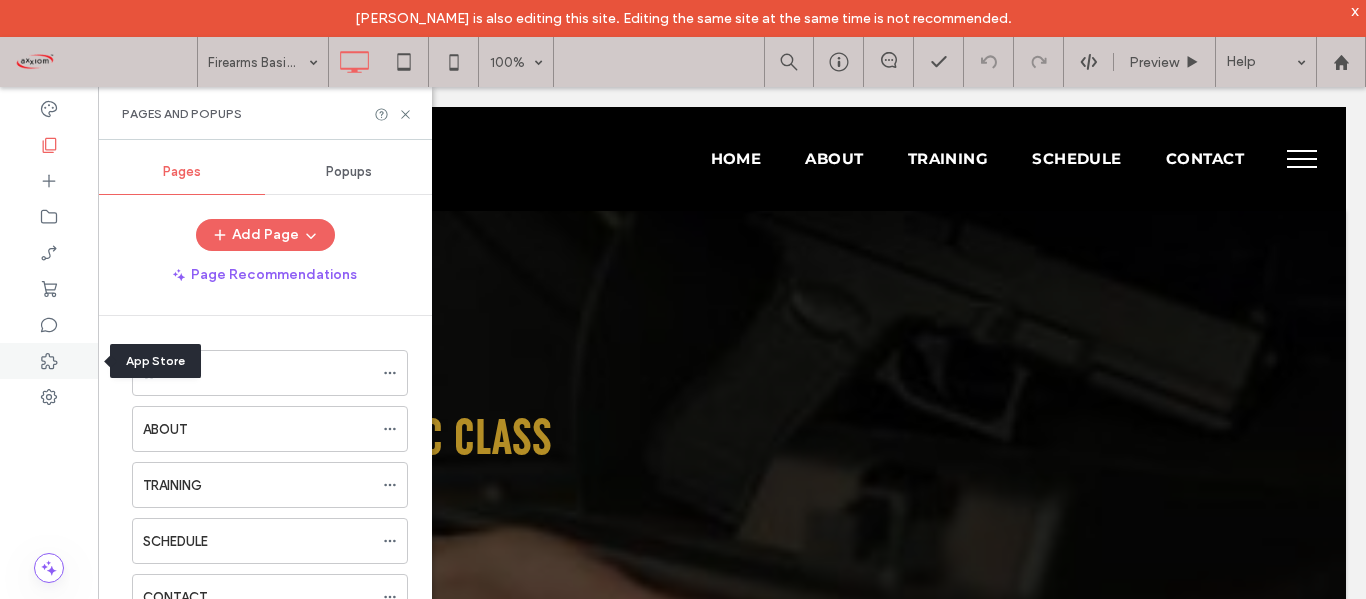 click at bounding box center [49, 361] 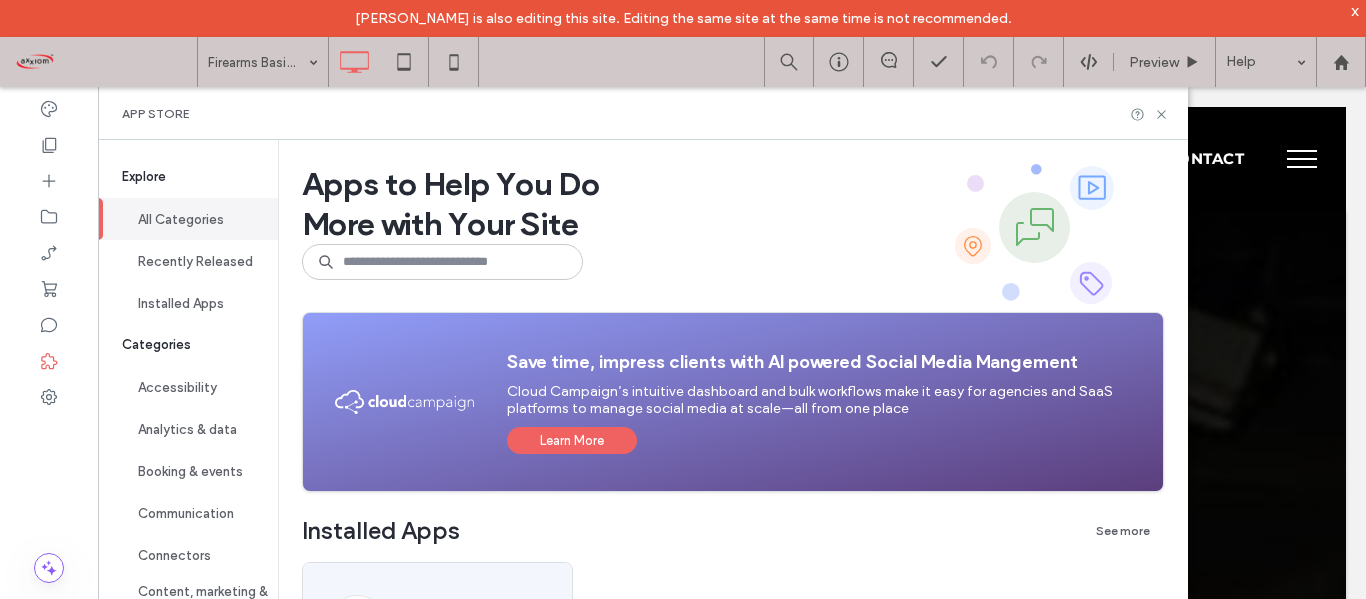 scroll, scrollTop: 352, scrollLeft: 0, axis: vertical 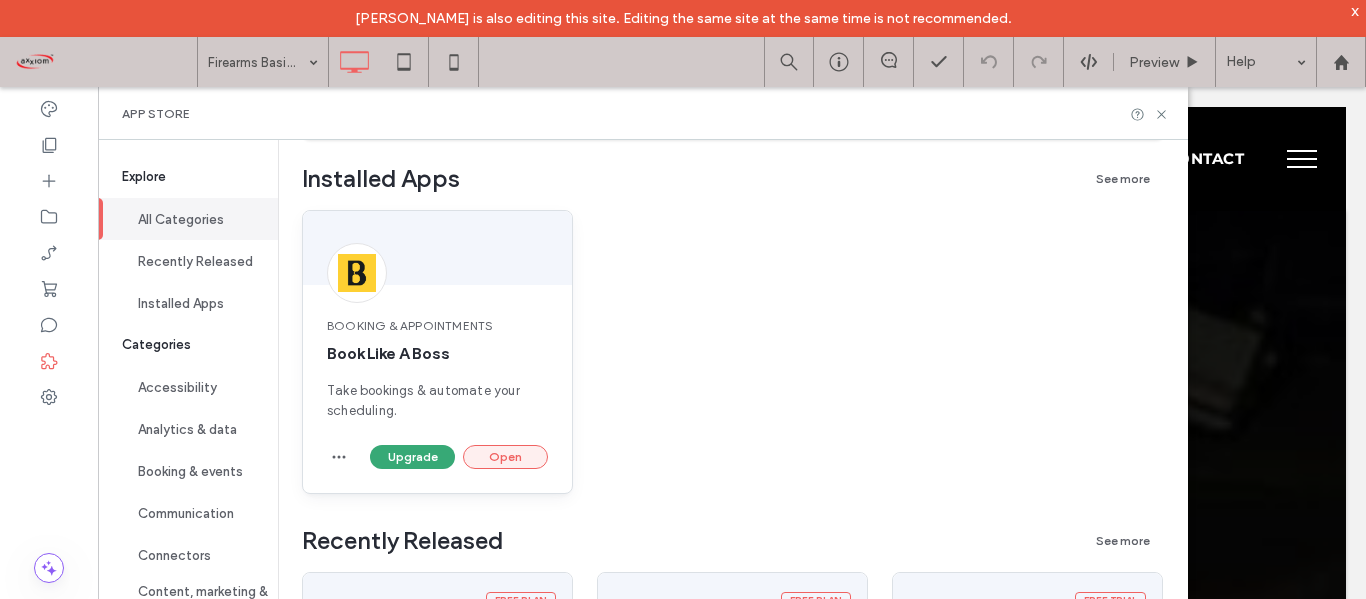 click on "Open" at bounding box center (505, 457) 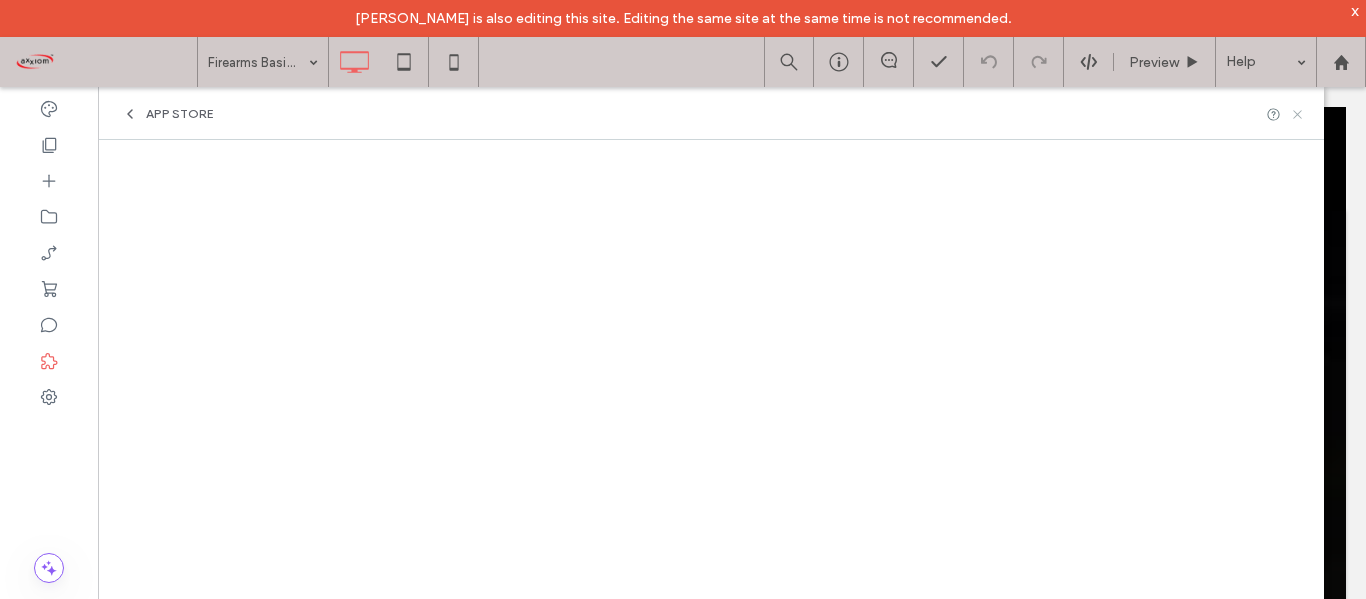 click 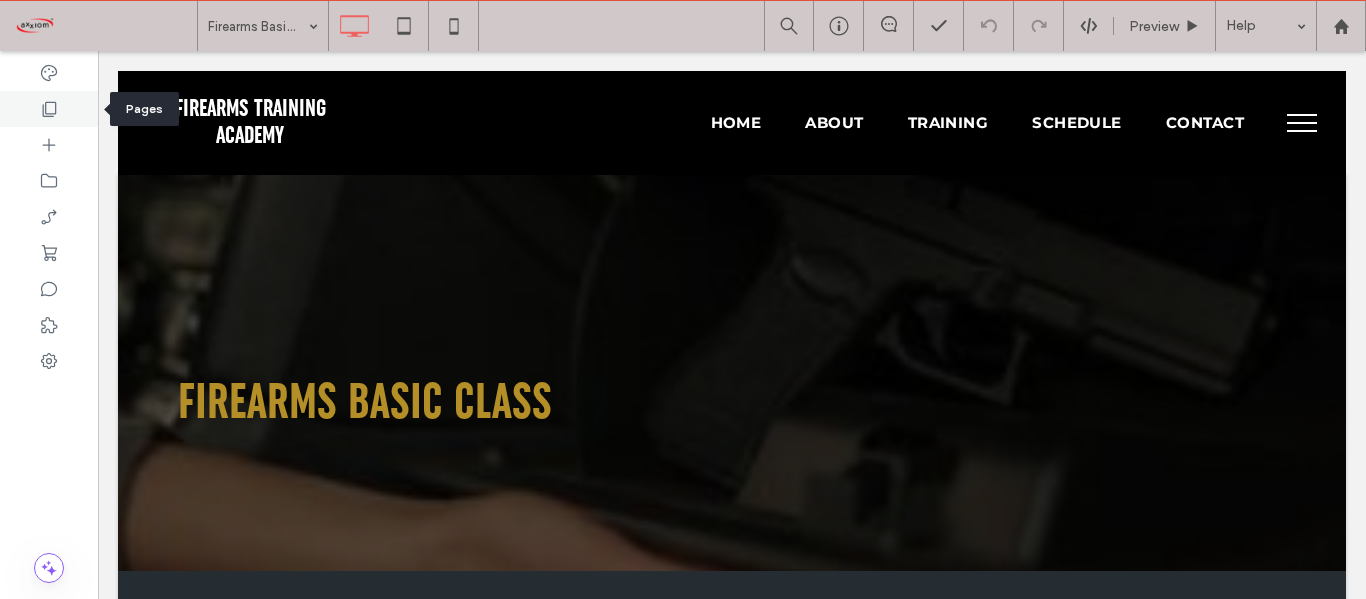 click at bounding box center (49, 109) 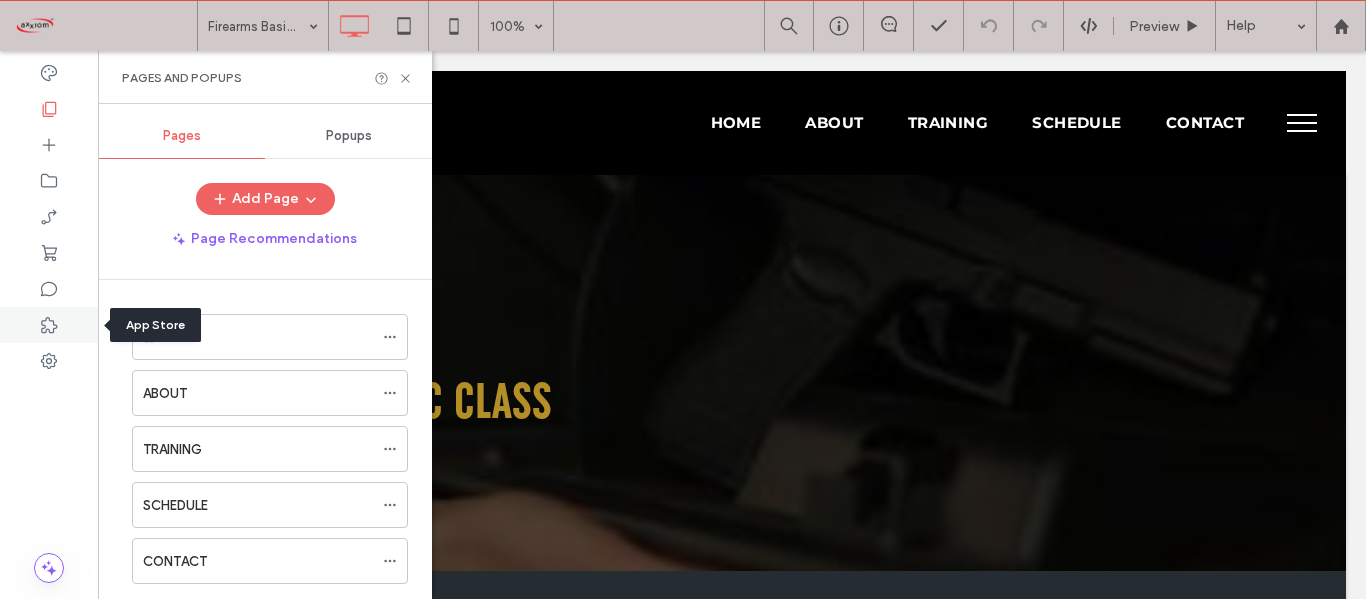 click at bounding box center (49, 325) 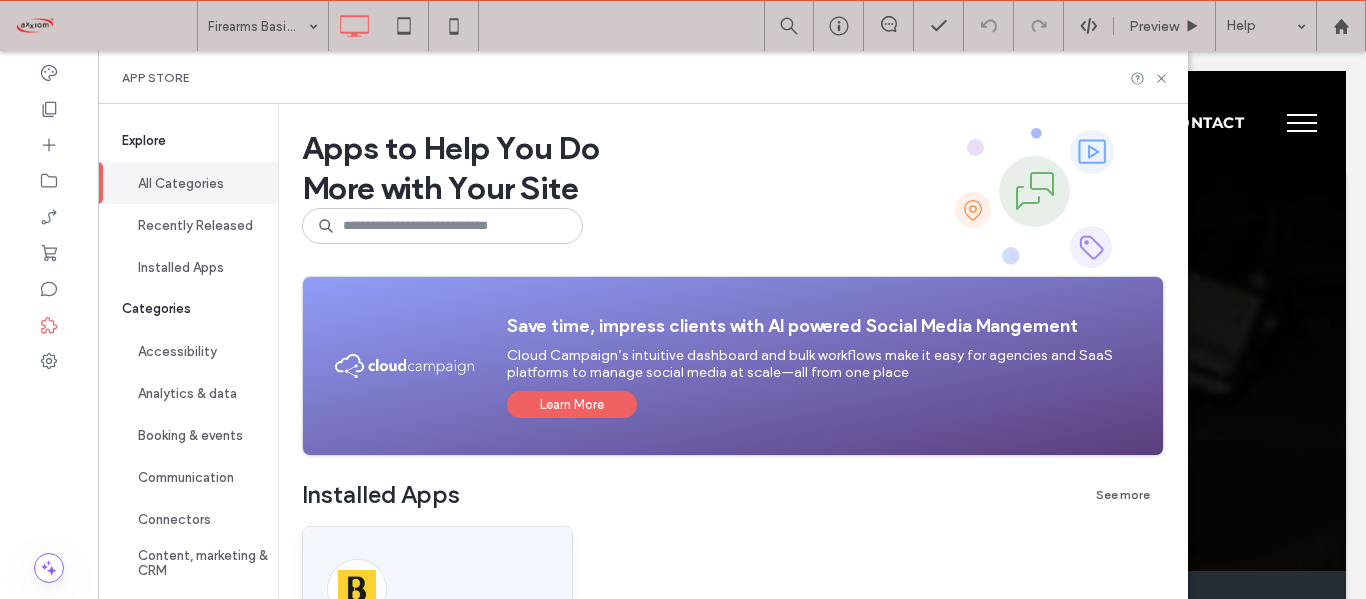 click at bounding box center (357, 589) 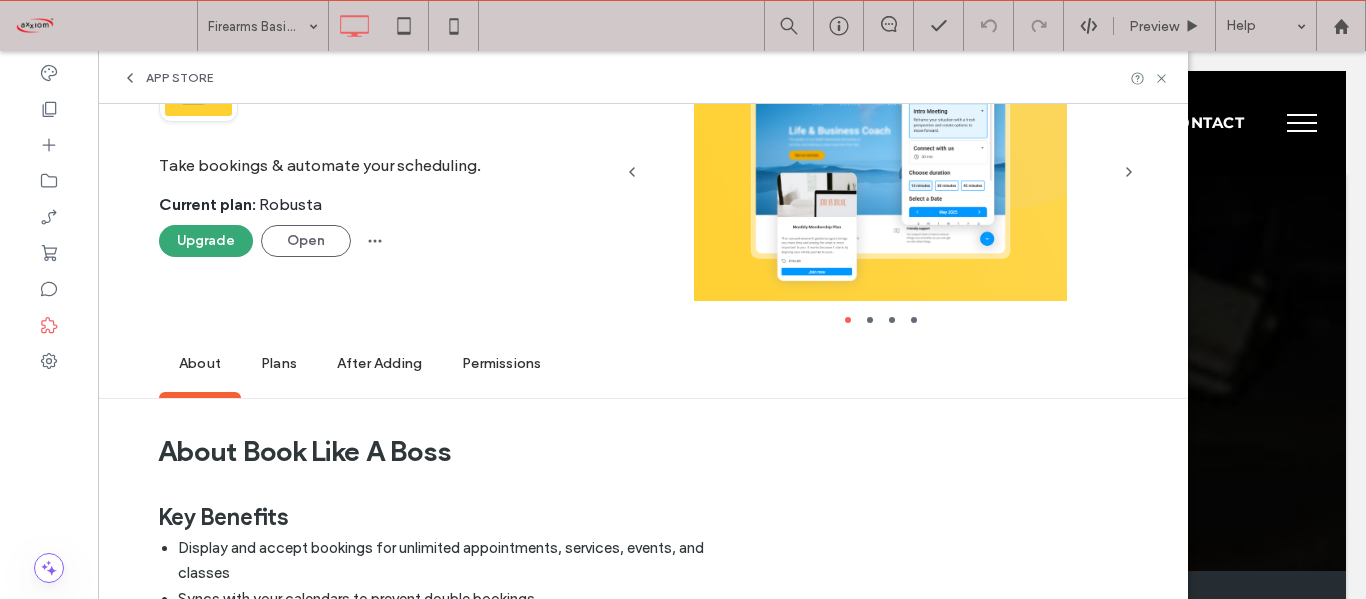 scroll, scrollTop: 128, scrollLeft: 0, axis: vertical 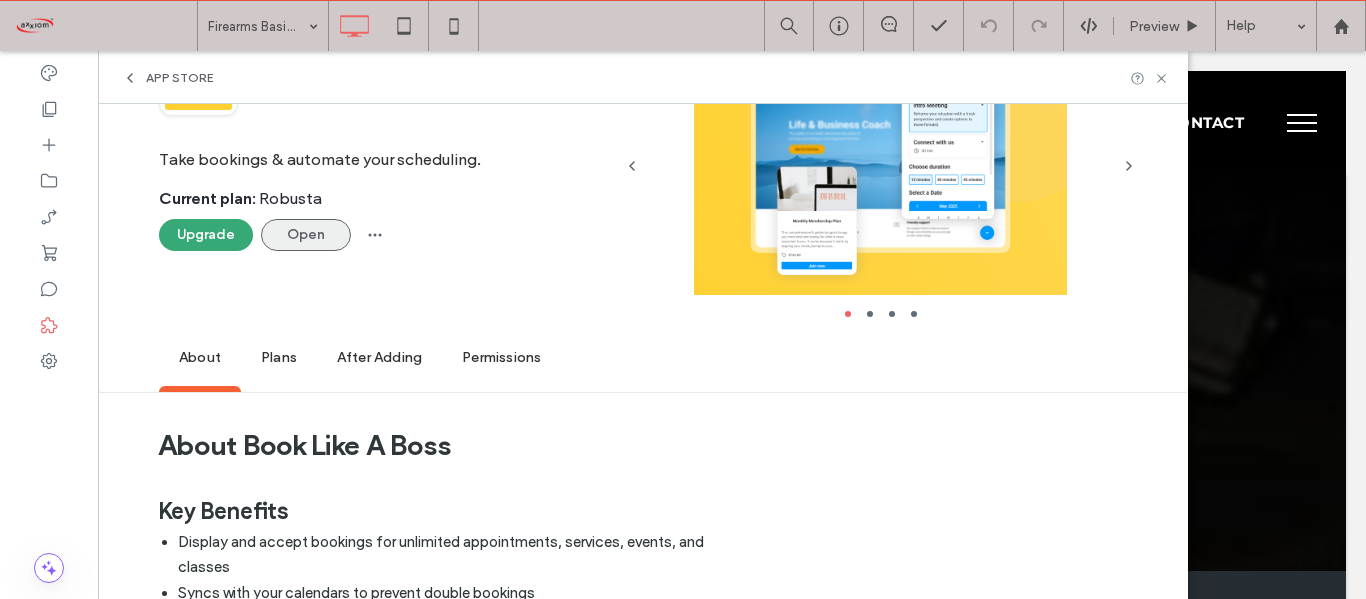 click on "Open" at bounding box center [306, 235] 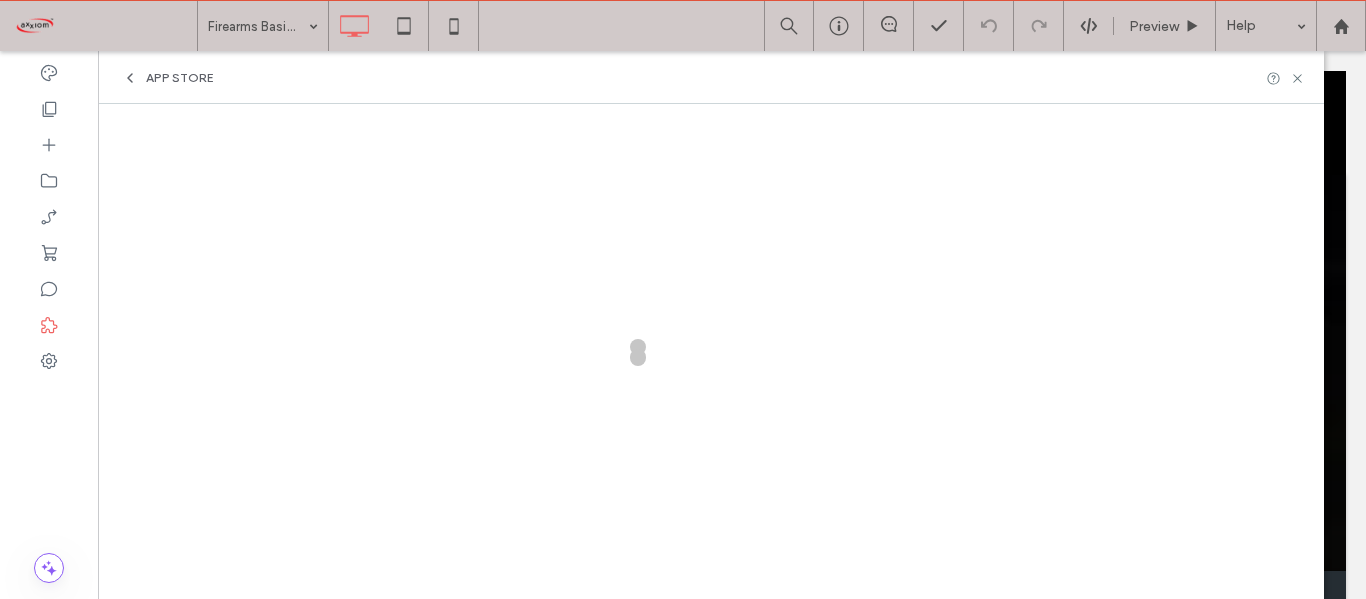 scroll, scrollTop: 0, scrollLeft: 0, axis: both 